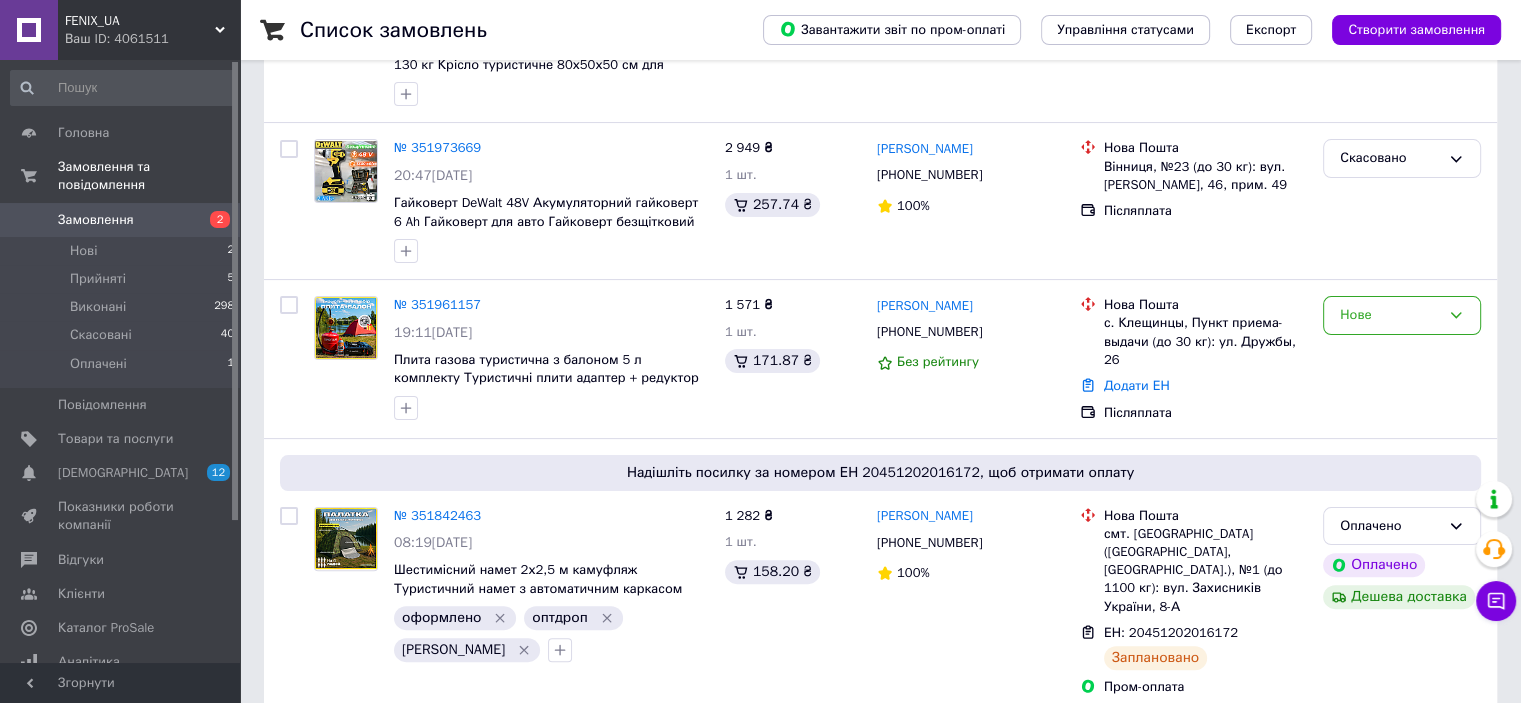 scroll, scrollTop: 400, scrollLeft: 0, axis: vertical 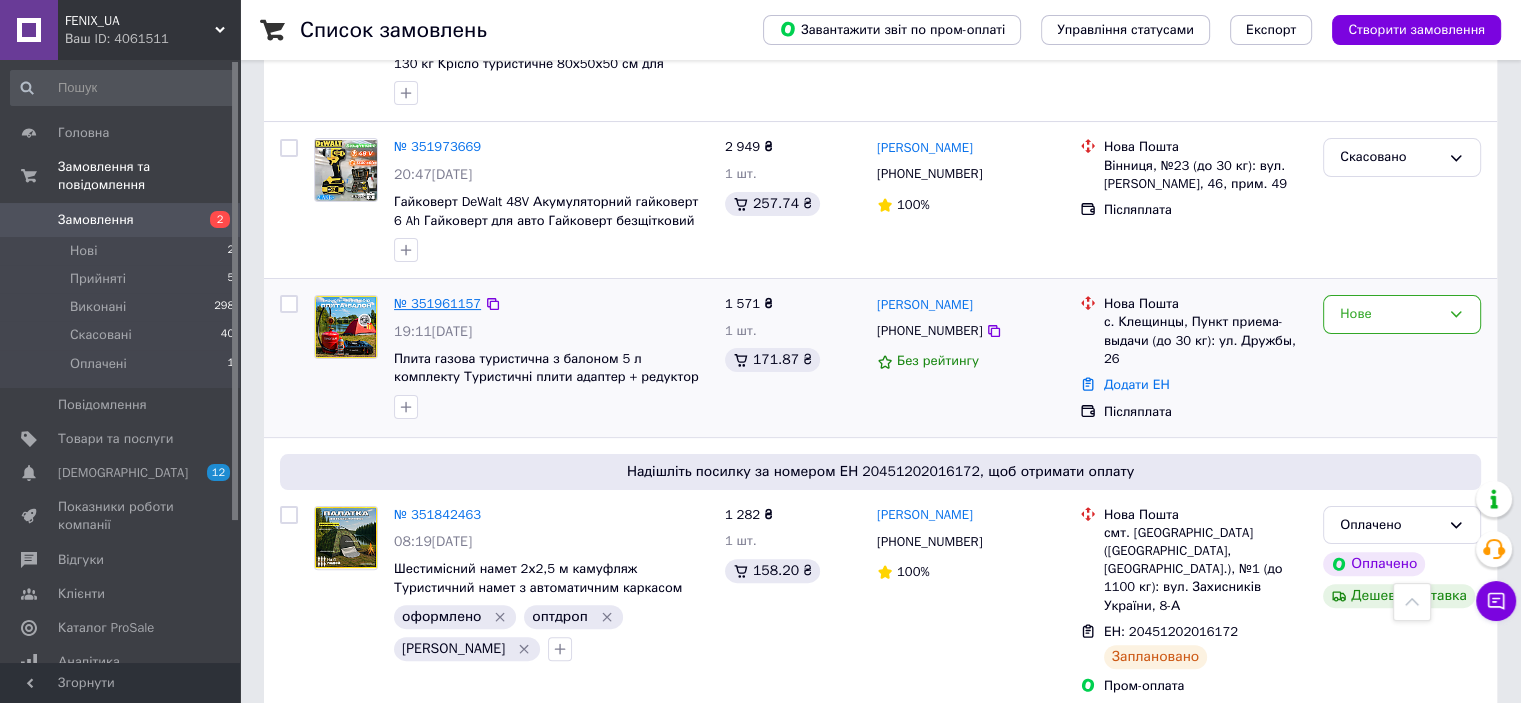 click on "№ 351961157" at bounding box center [437, 303] 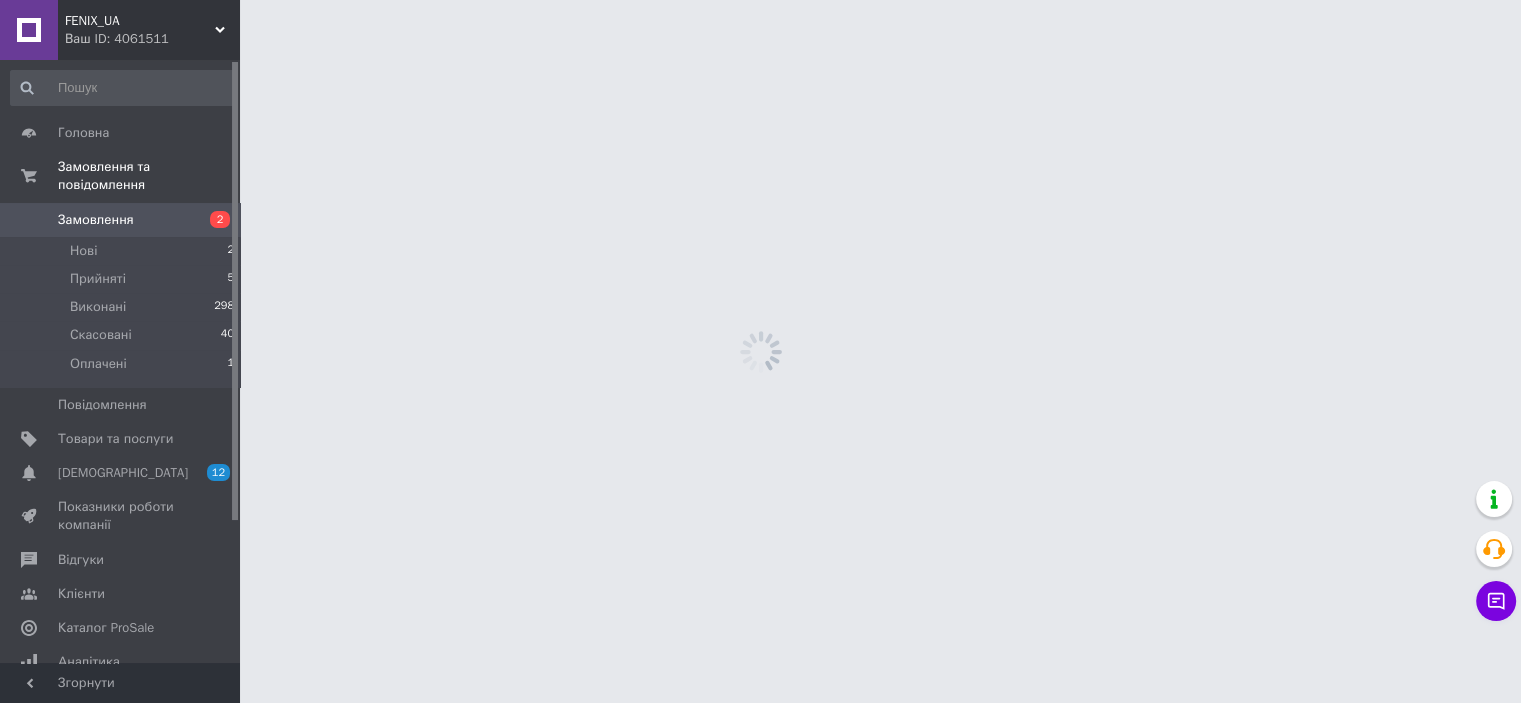 scroll, scrollTop: 0, scrollLeft: 0, axis: both 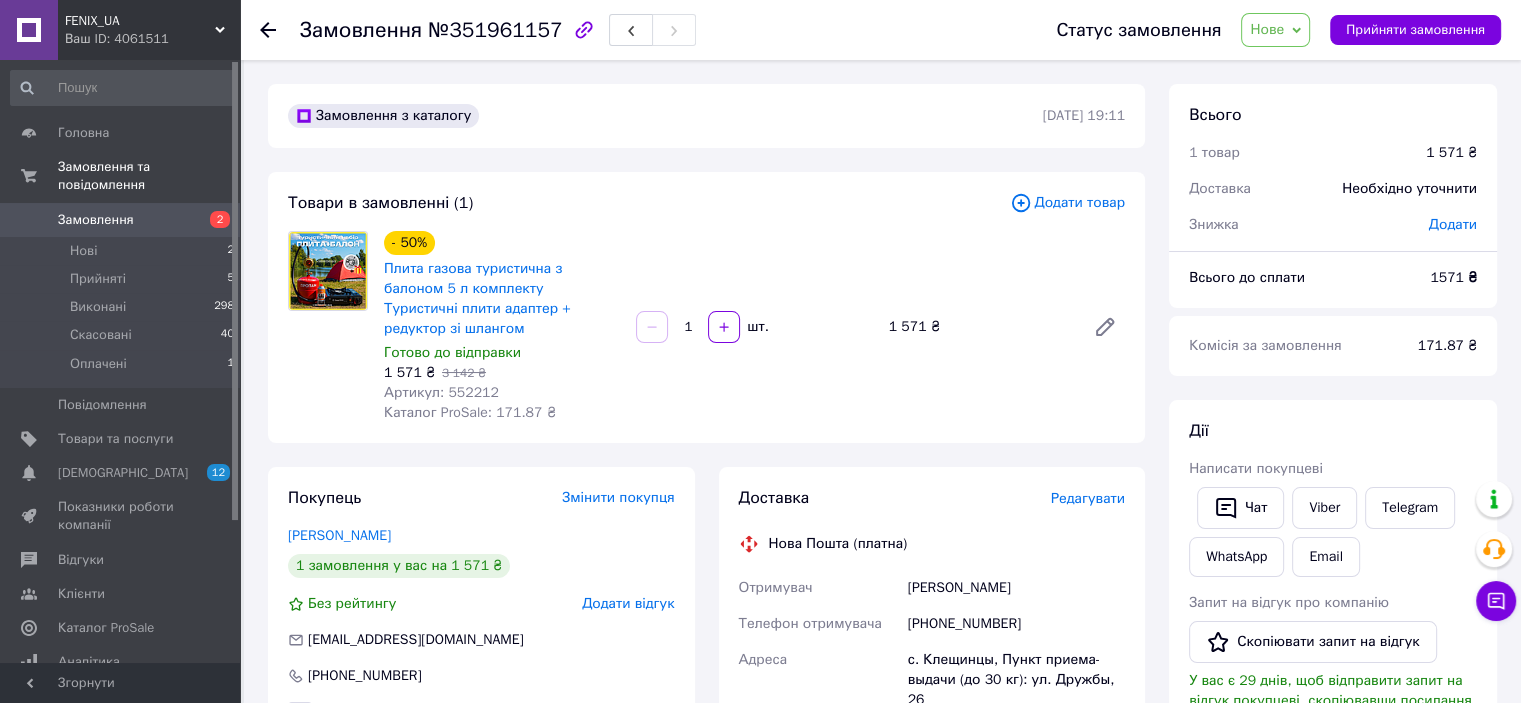 click on "Написати покупцеві" at bounding box center [1256, 468] 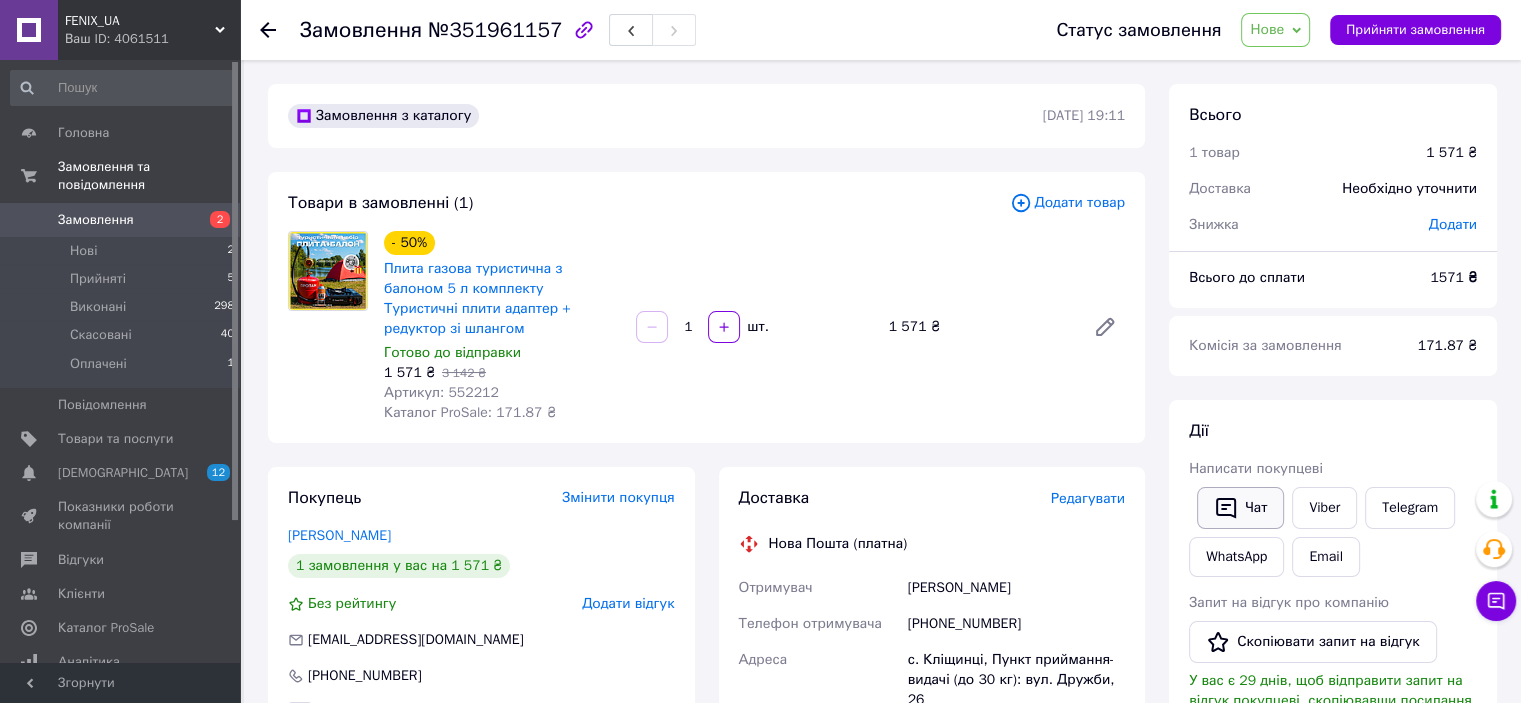 click on "Чат" at bounding box center [1240, 508] 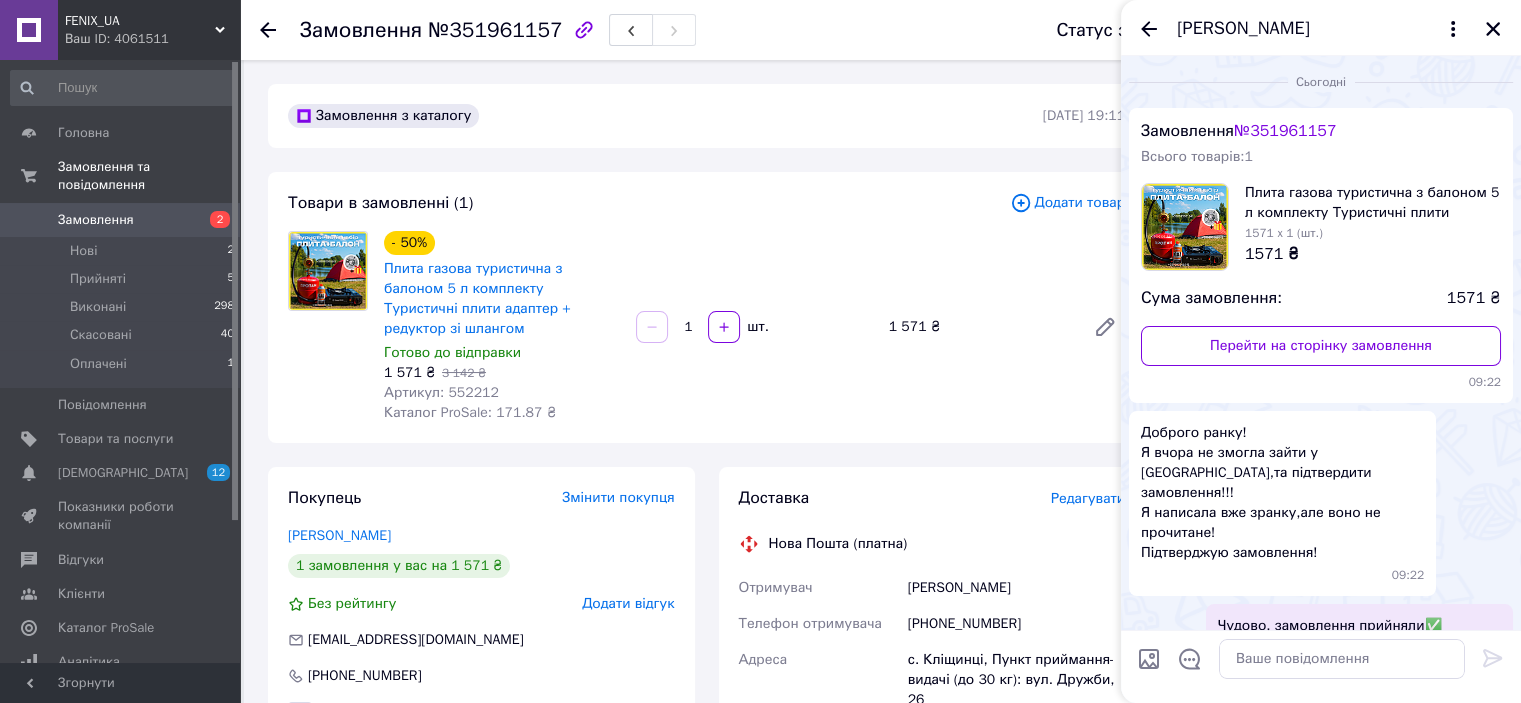 scroll, scrollTop: 432, scrollLeft: 0, axis: vertical 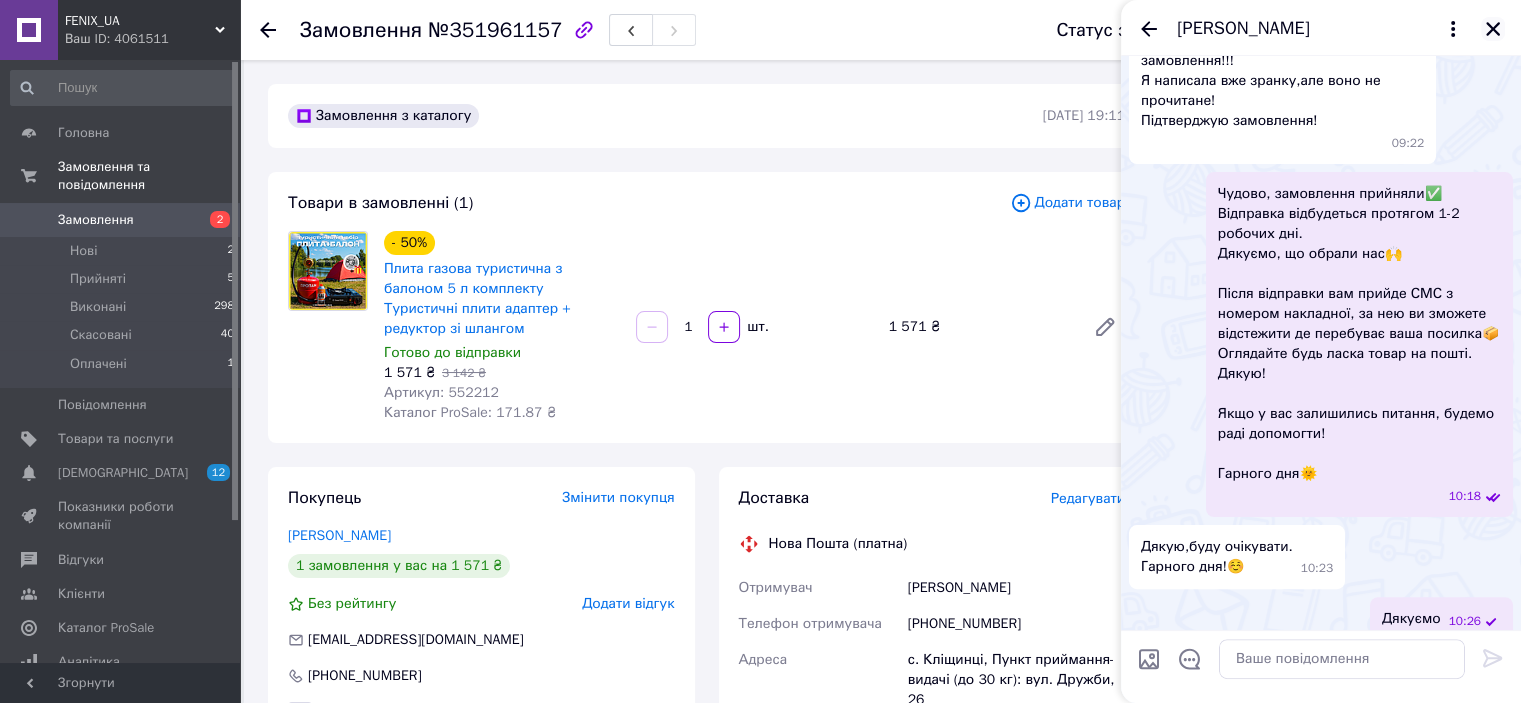 click 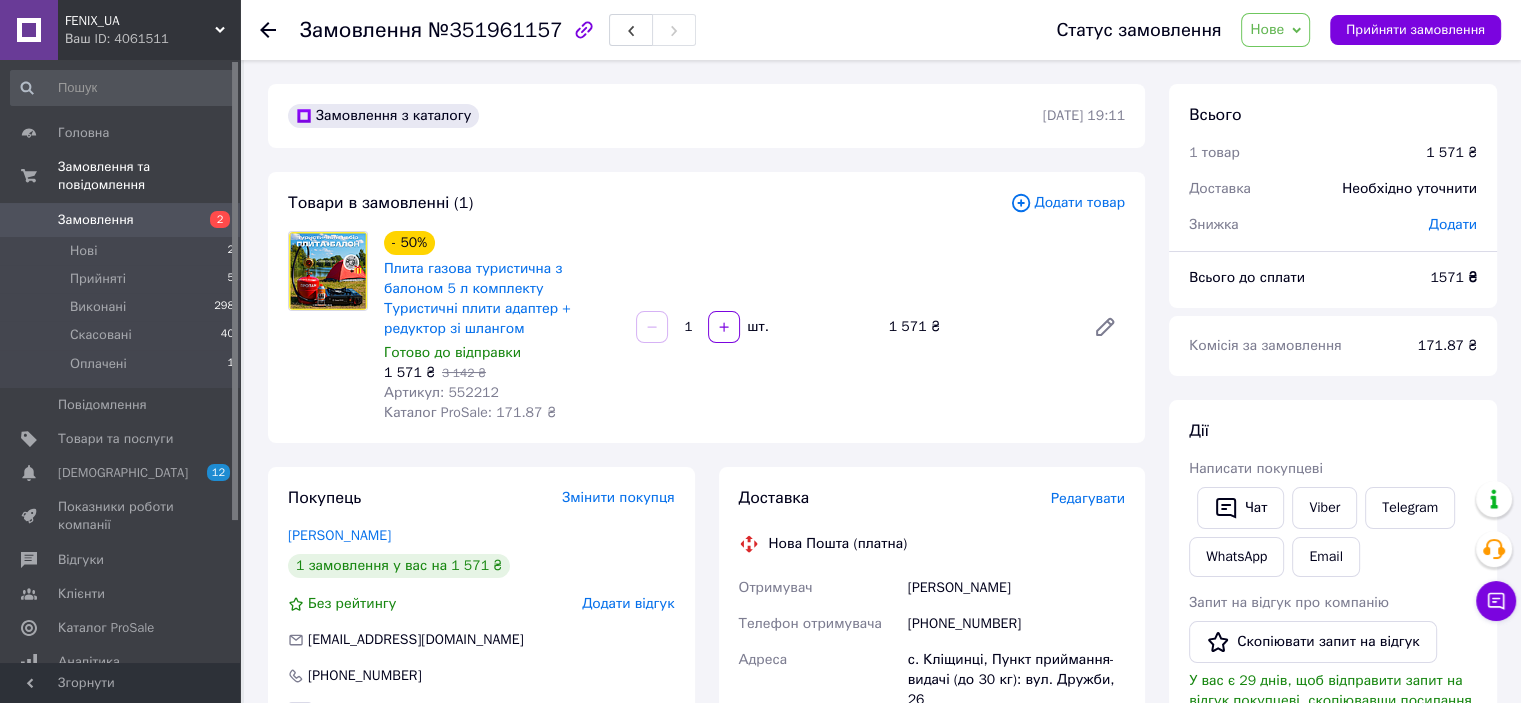 click on "Нове" at bounding box center [1275, 30] 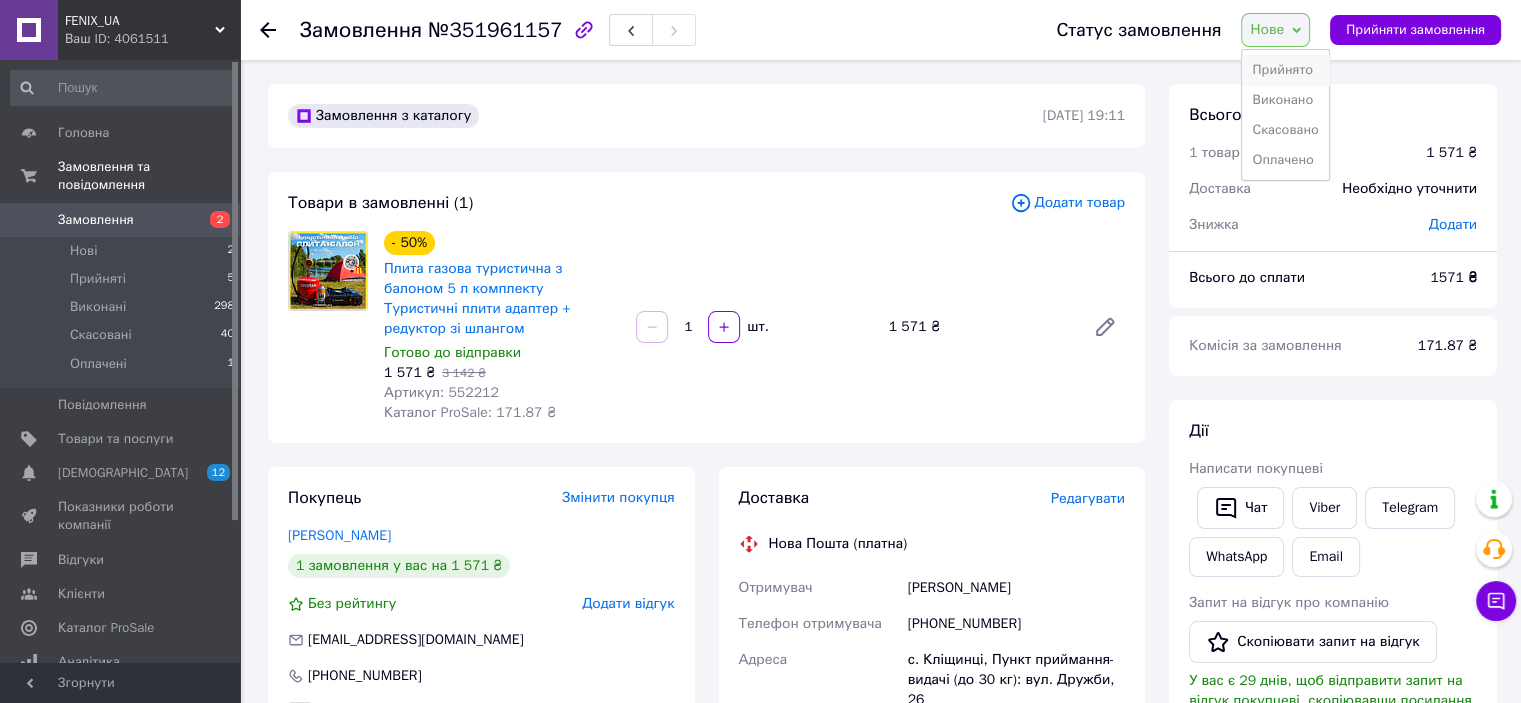 click on "Прийнято" at bounding box center (1285, 70) 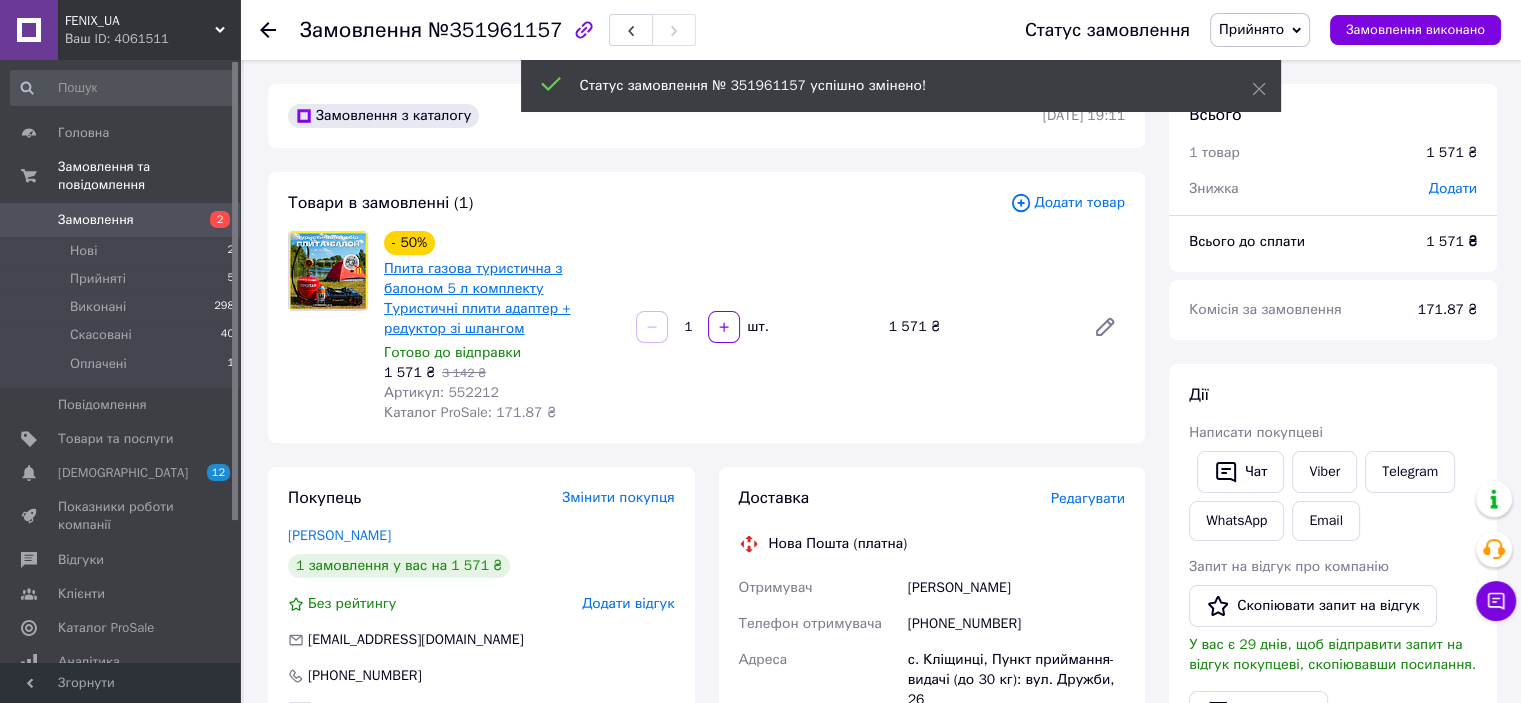 click on "Плита газова туристична з балоном 5 л комплекту Туристичні плити адаптер + редуктор зі шлангом" at bounding box center [477, 298] 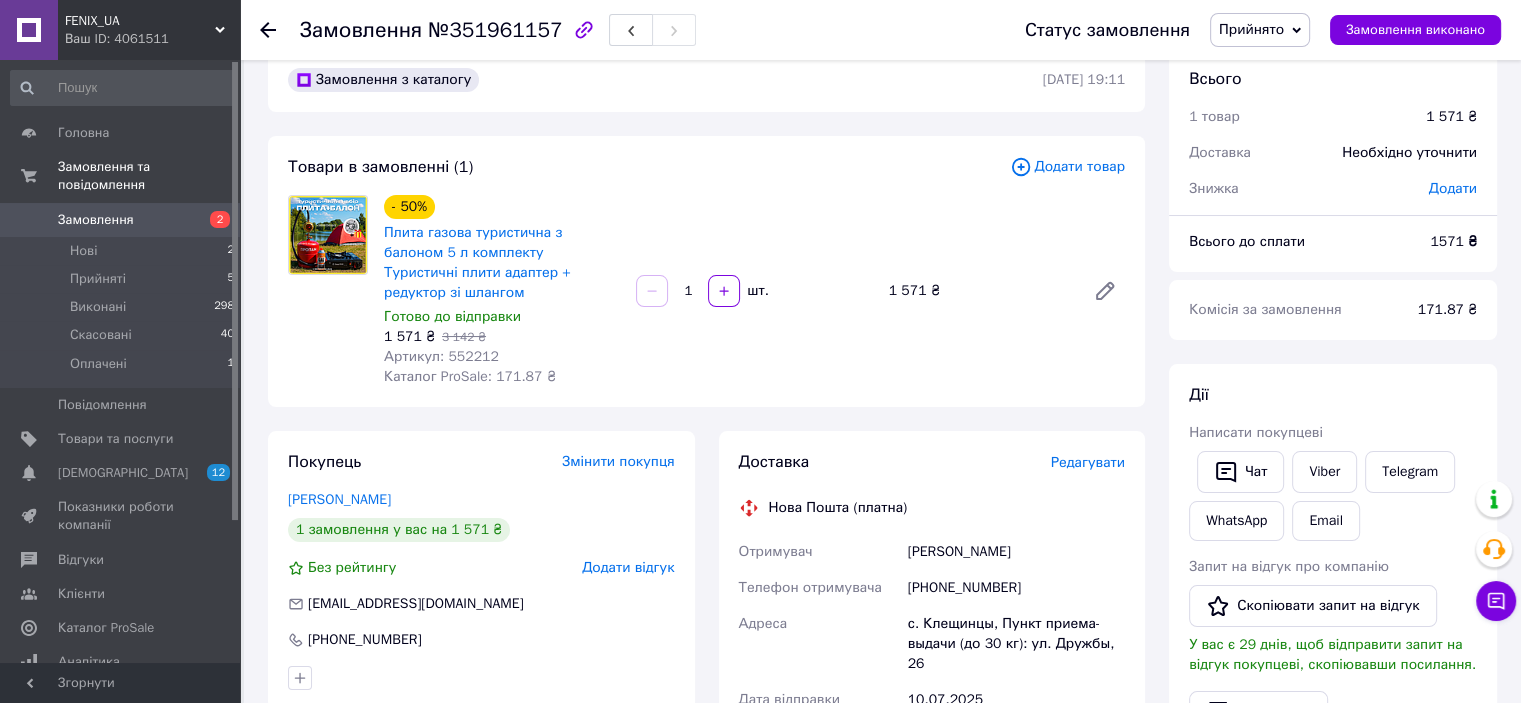 scroll, scrollTop: 100, scrollLeft: 0, axis: vertical 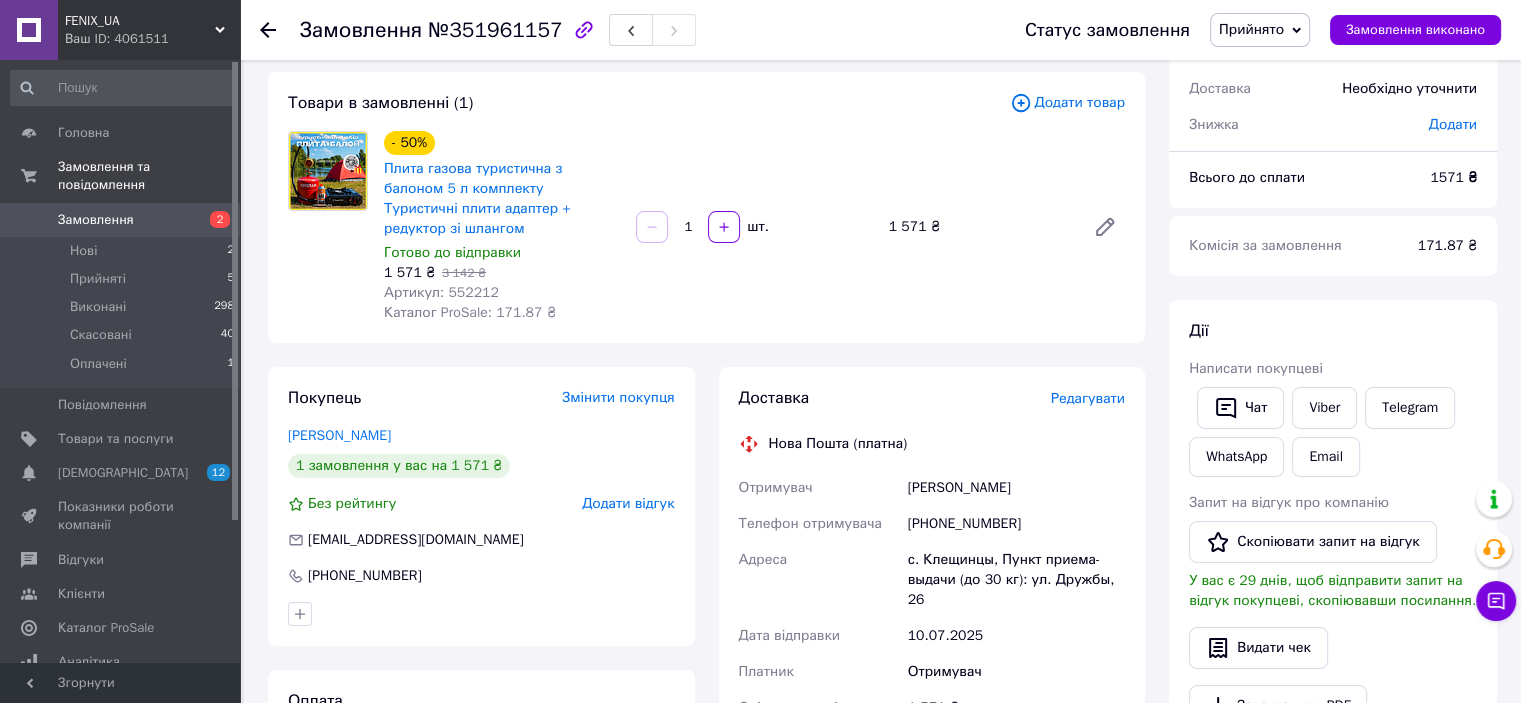 click on "Олексієнко Ольга" at bounding box center (1016, 488) 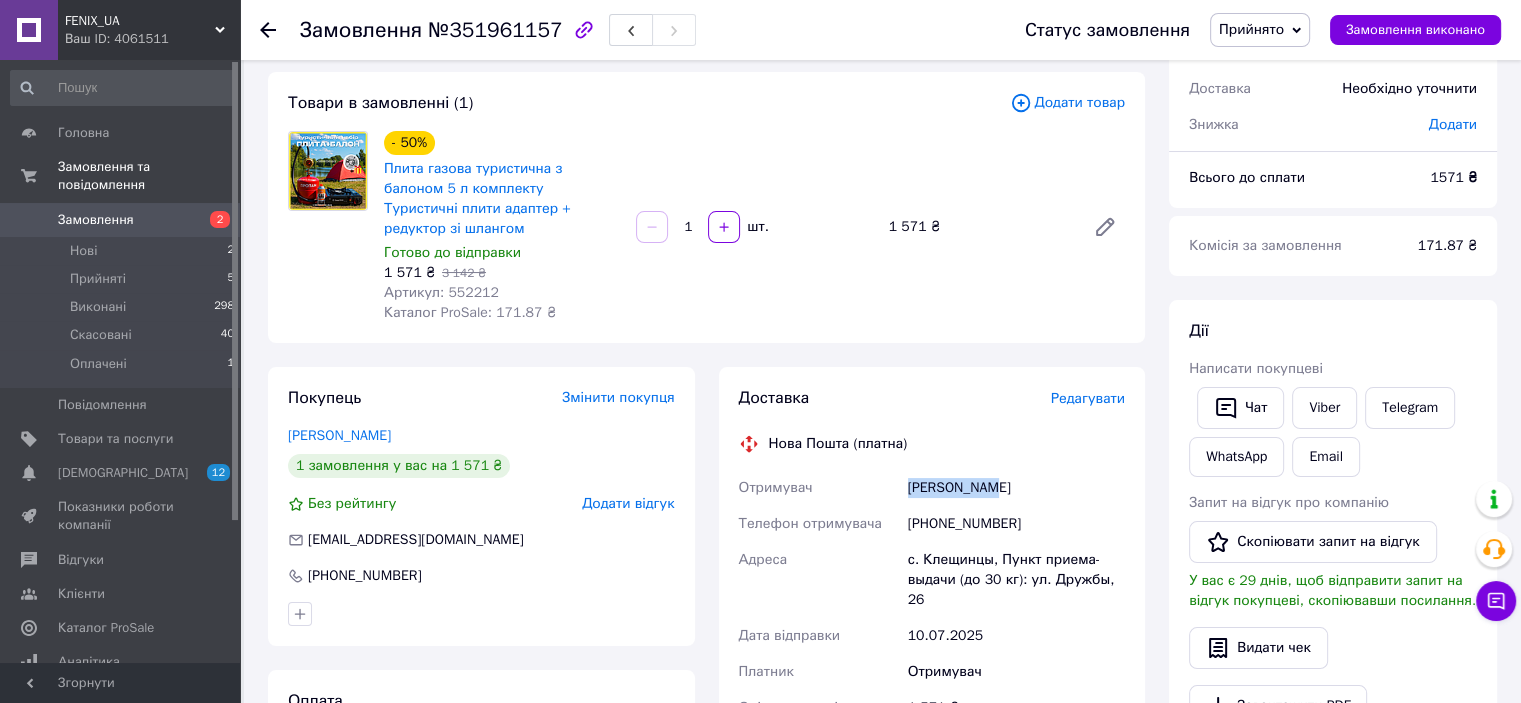 click on "Олексієнко Ольга" at bounding box center (1016, 488) 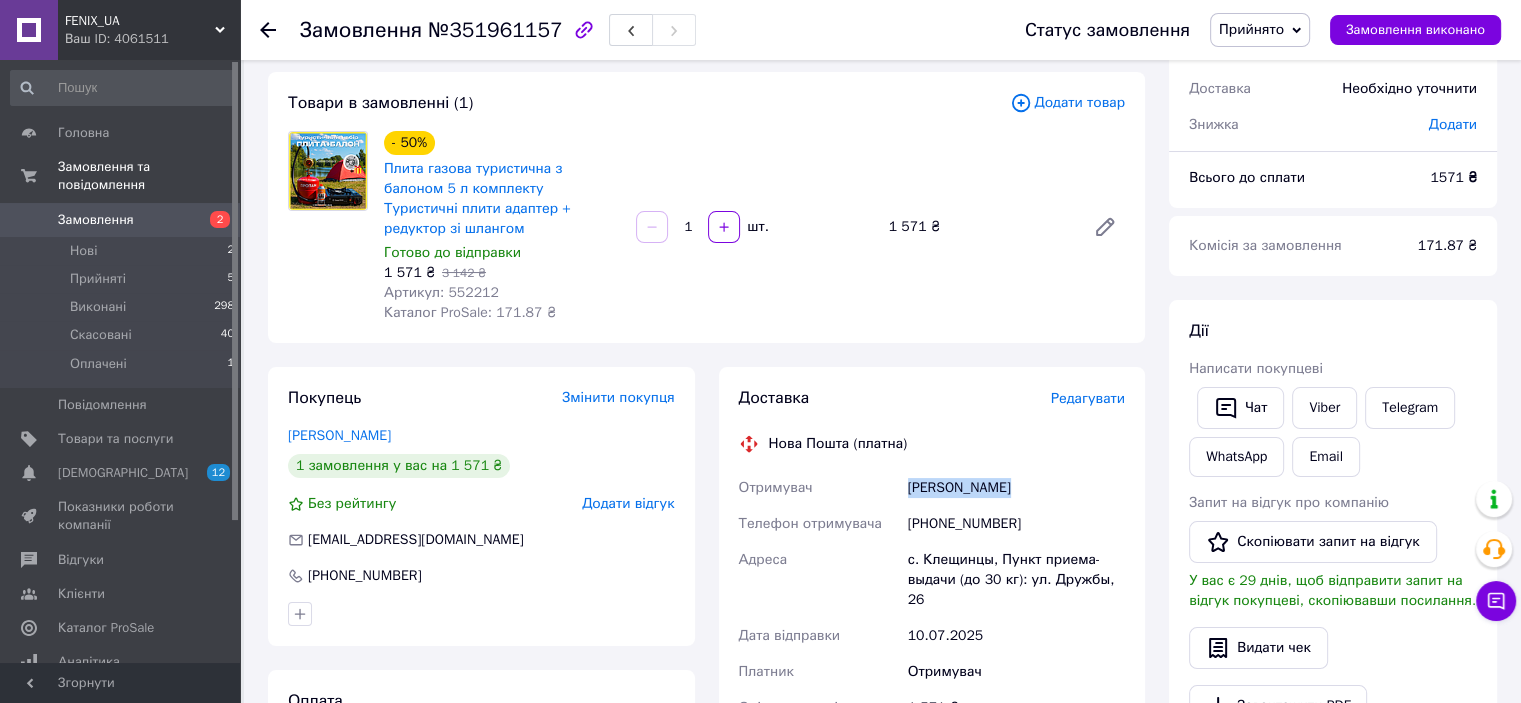 click on "Олексієнко Ольга" at bounding box center (1016, 488) 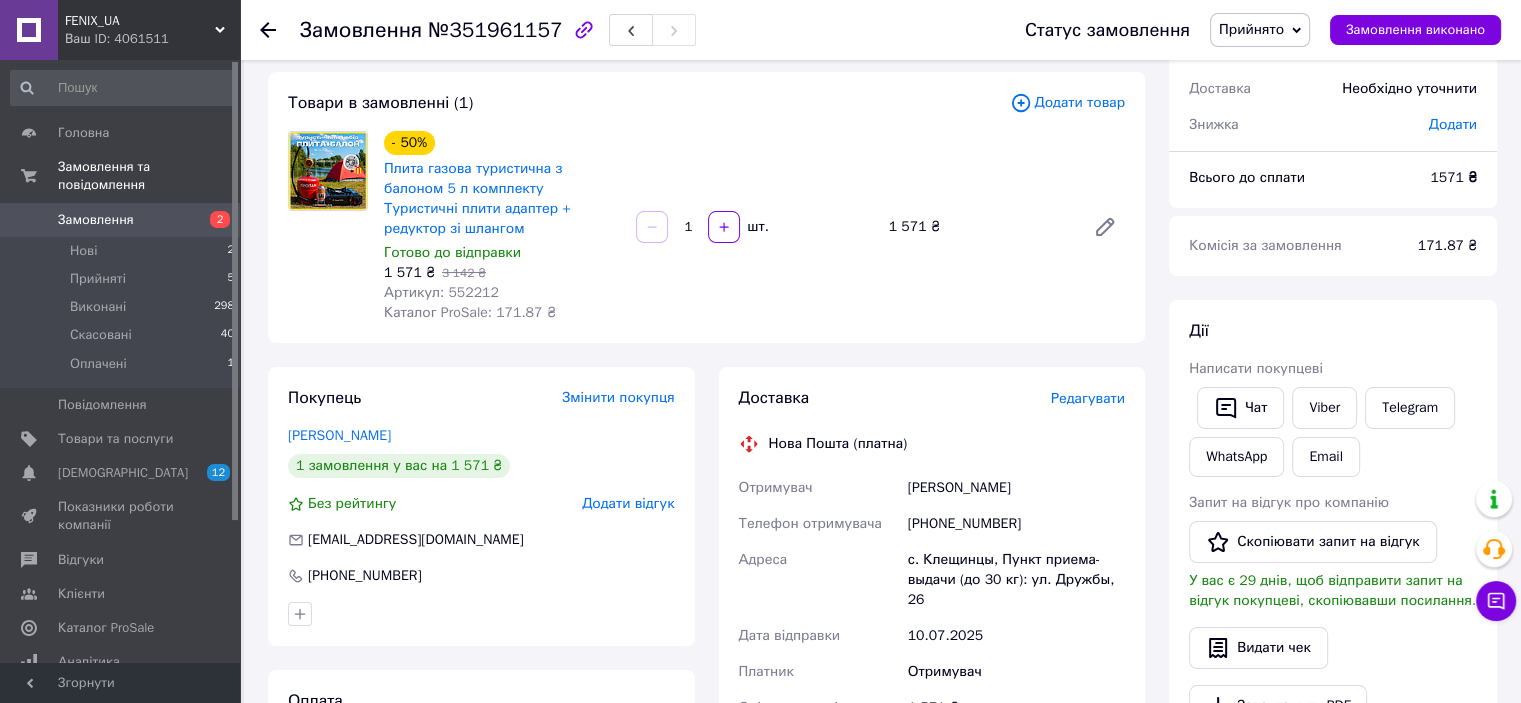 click on "[PHONE_NUMBER]" at bounding box center (1016, 524) 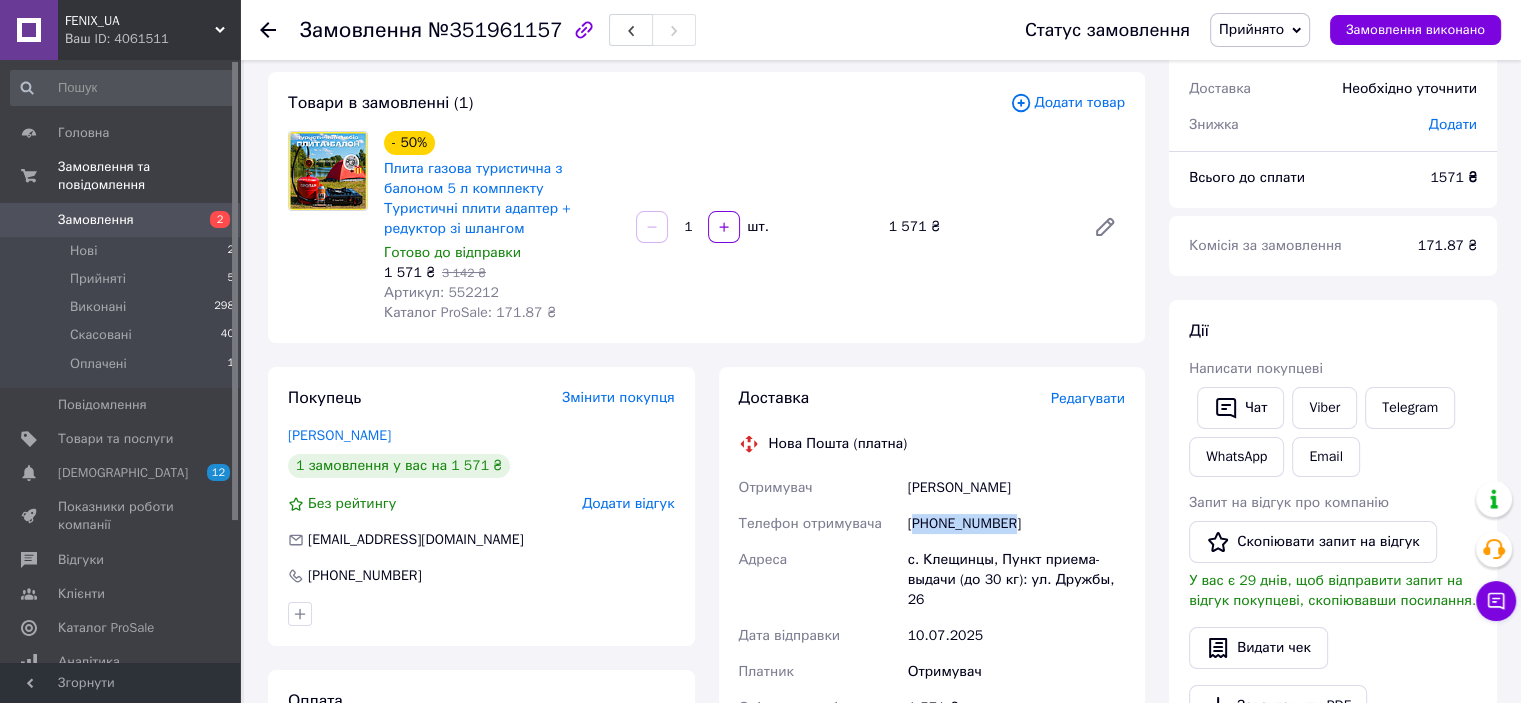 click on "[PHONE_NUMBER]" at bounding box center [1016, 524] 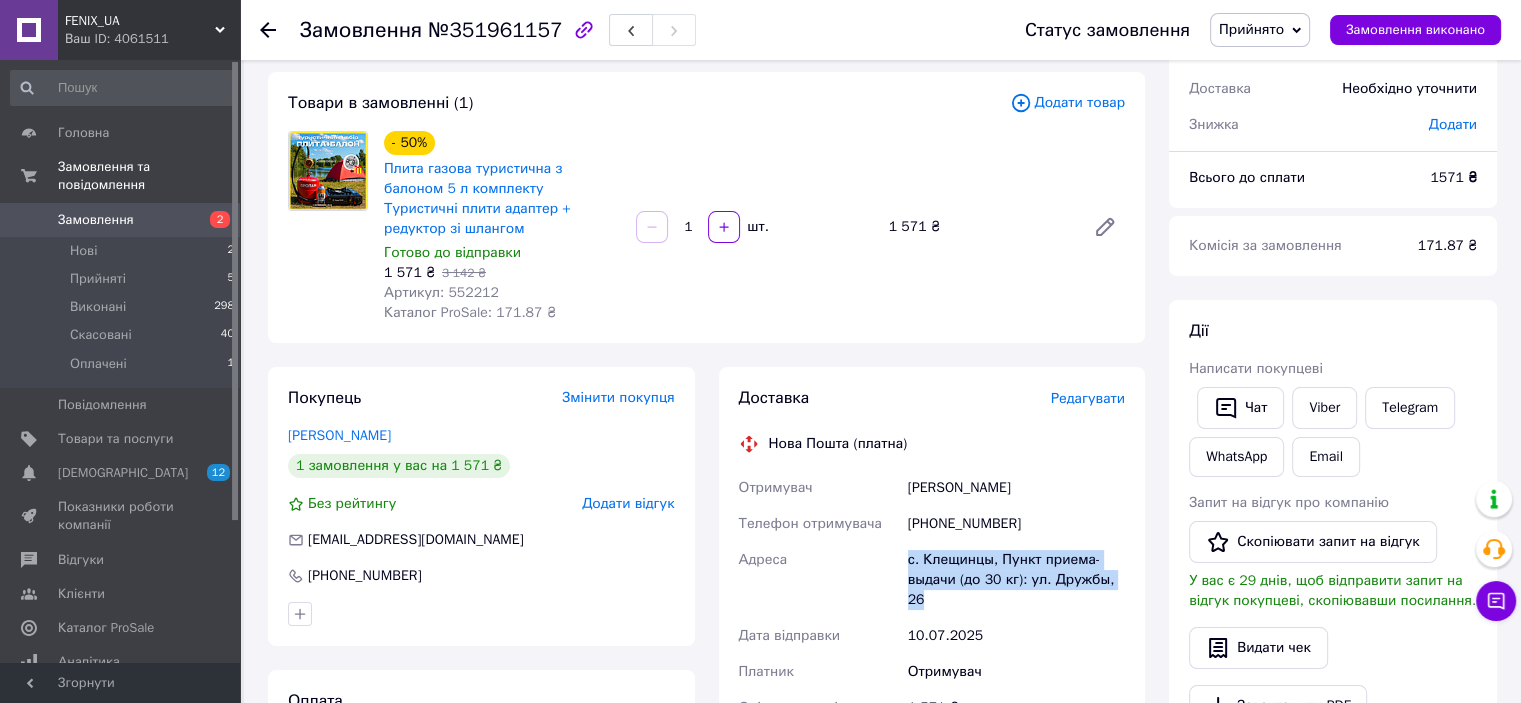 drag, startPoint x: 905, startPoint y: 534, endPoint x: 1123, endPoint y: 556, distance: 219.10728 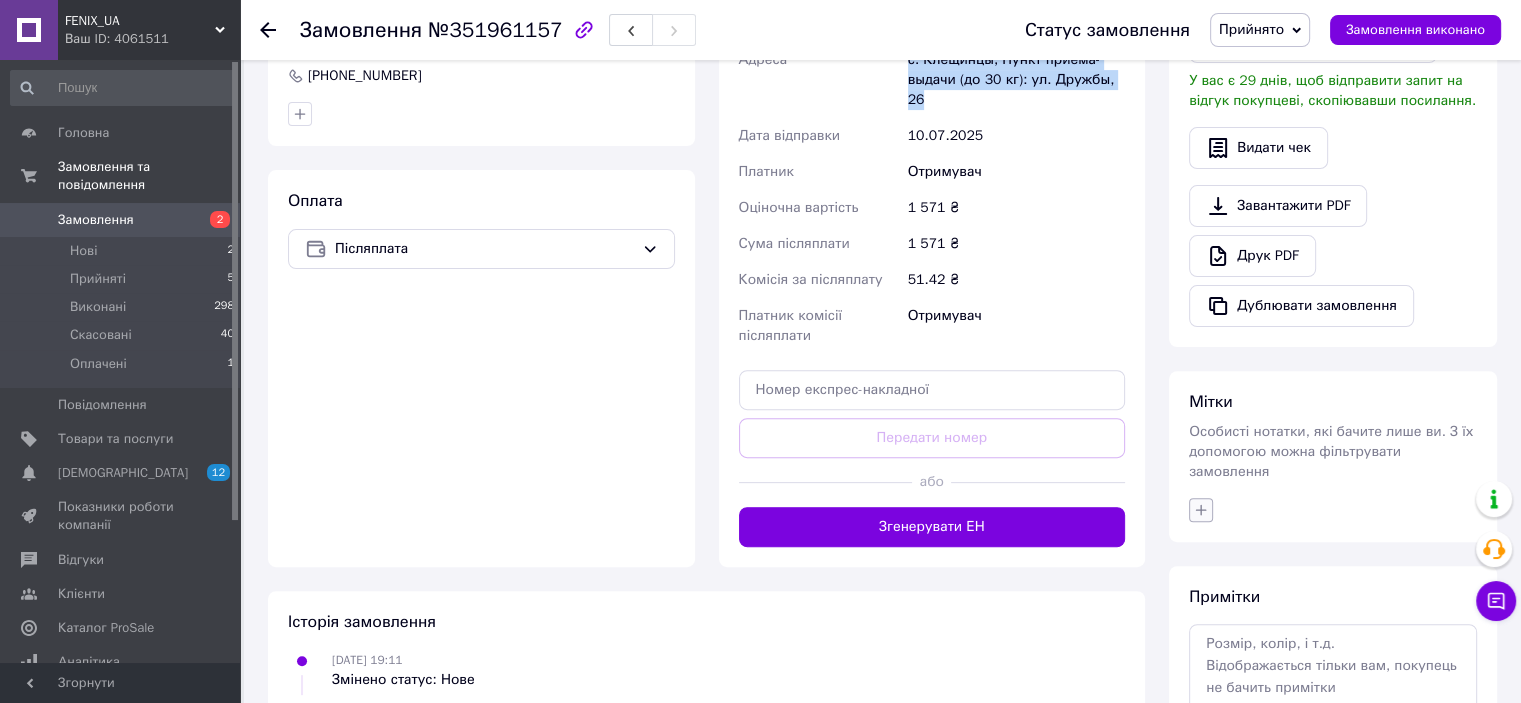 click 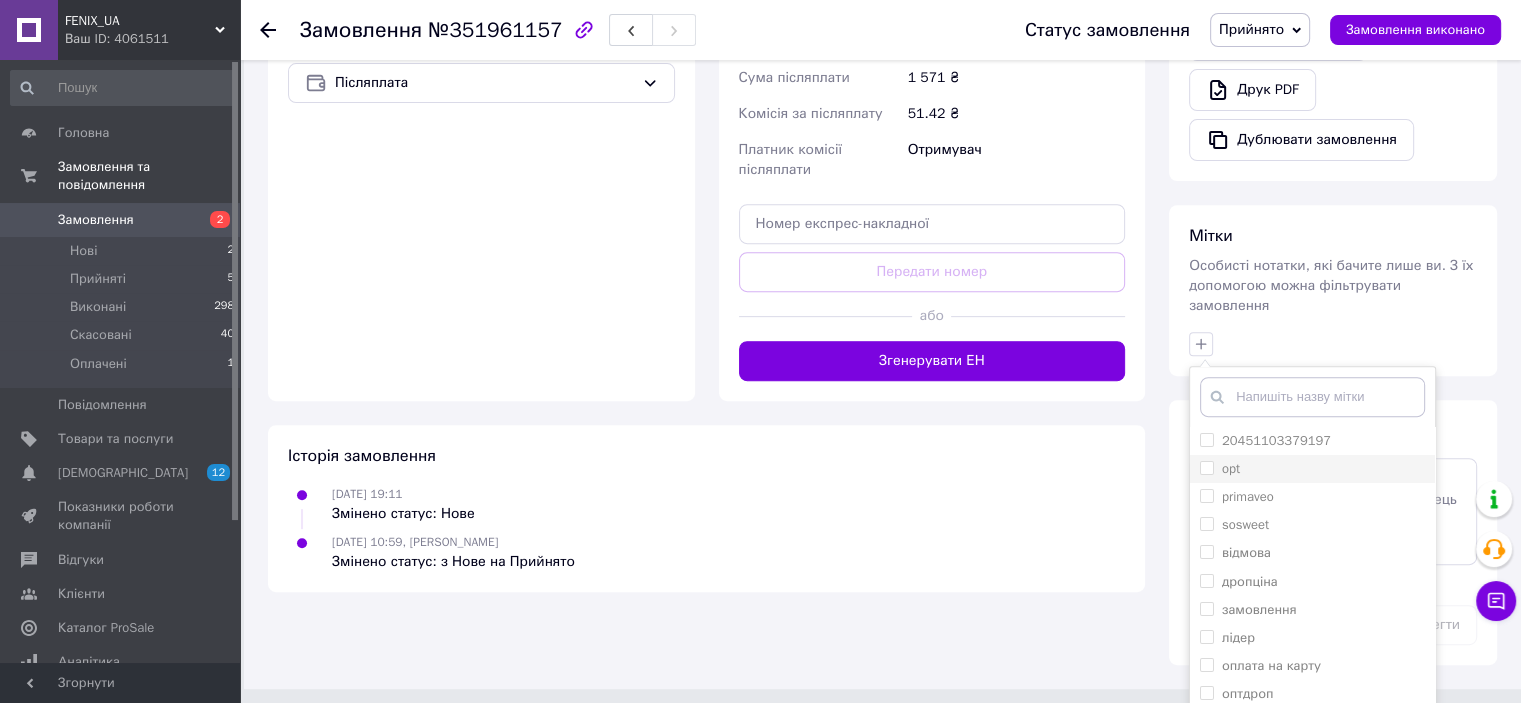 scroll, scrollTop: 832, scrollLeft: 0, axis: vertical 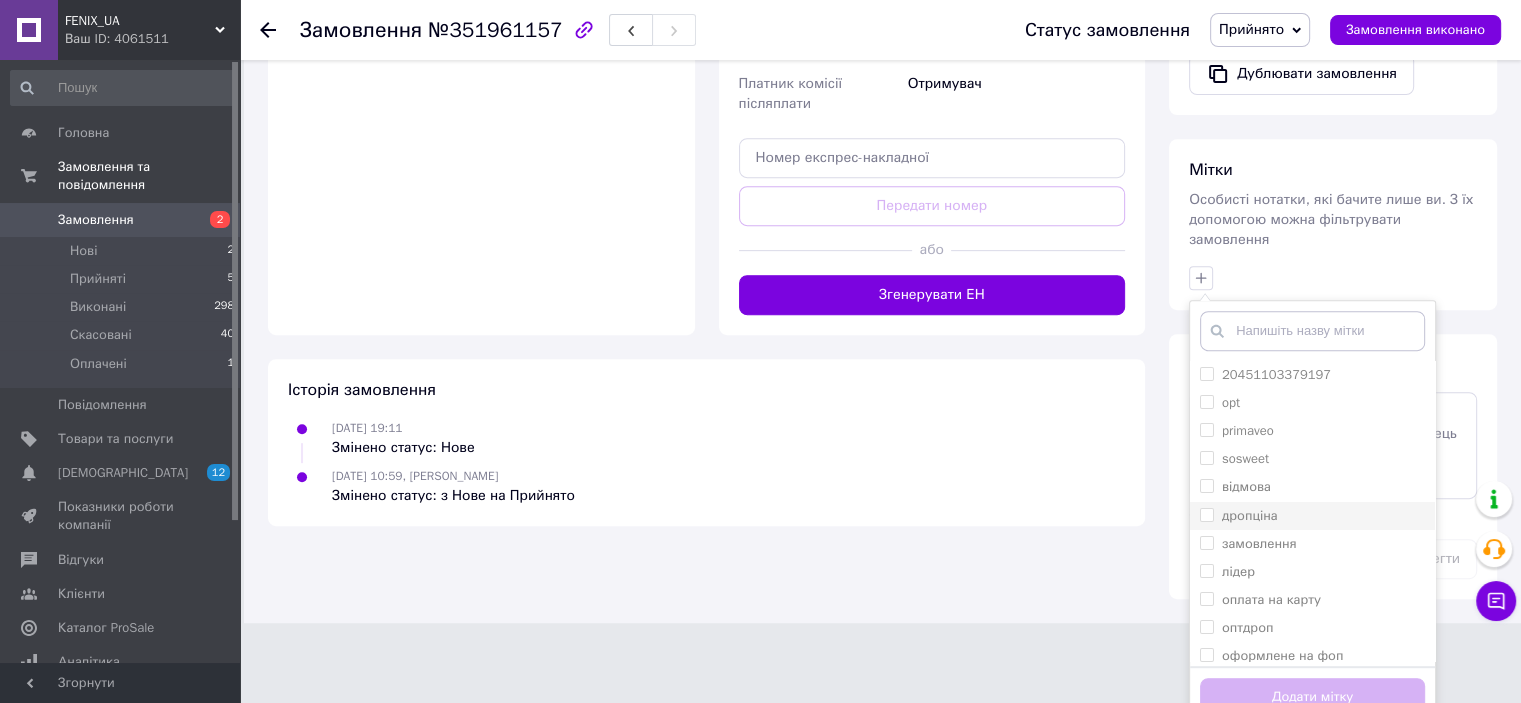 click on "дропціна" at bounding box center (1250, 515) 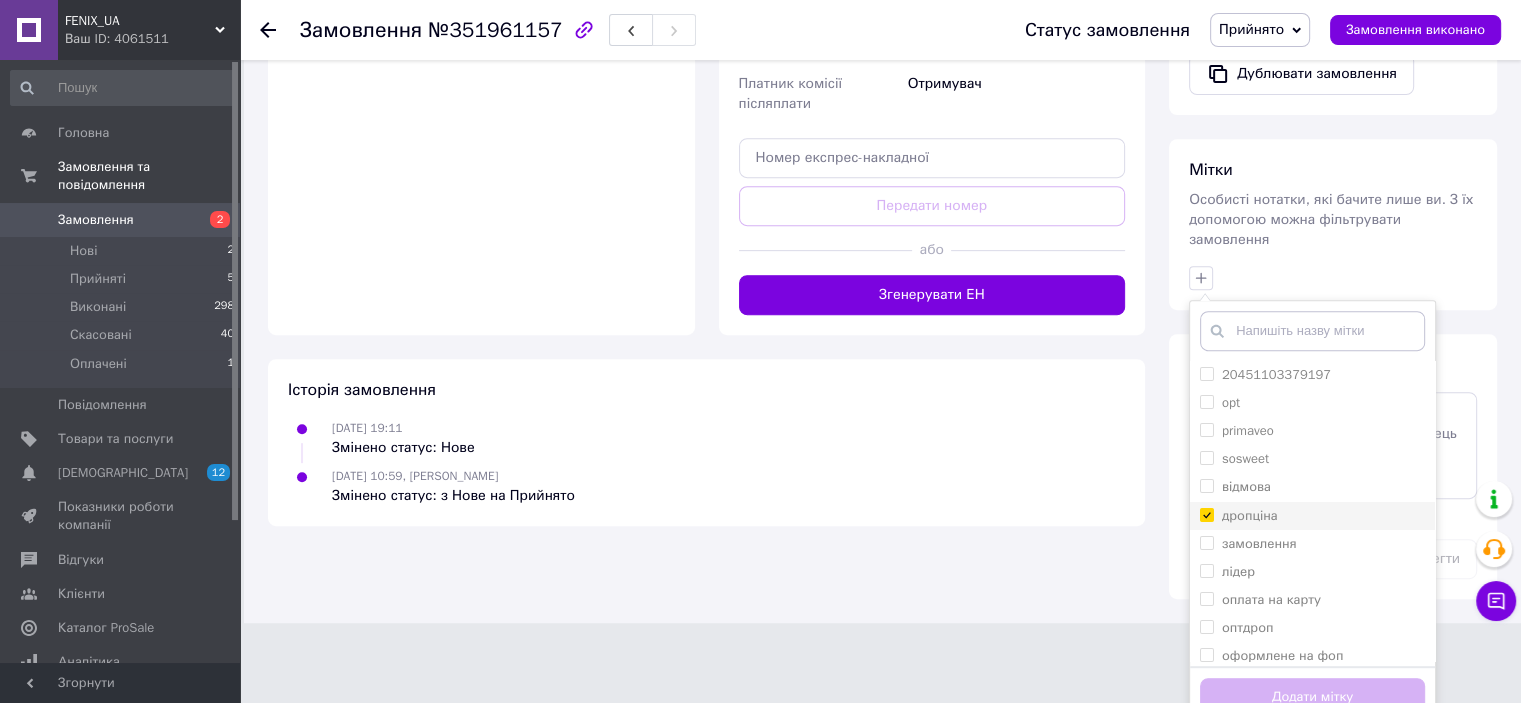 checkbox on "true" 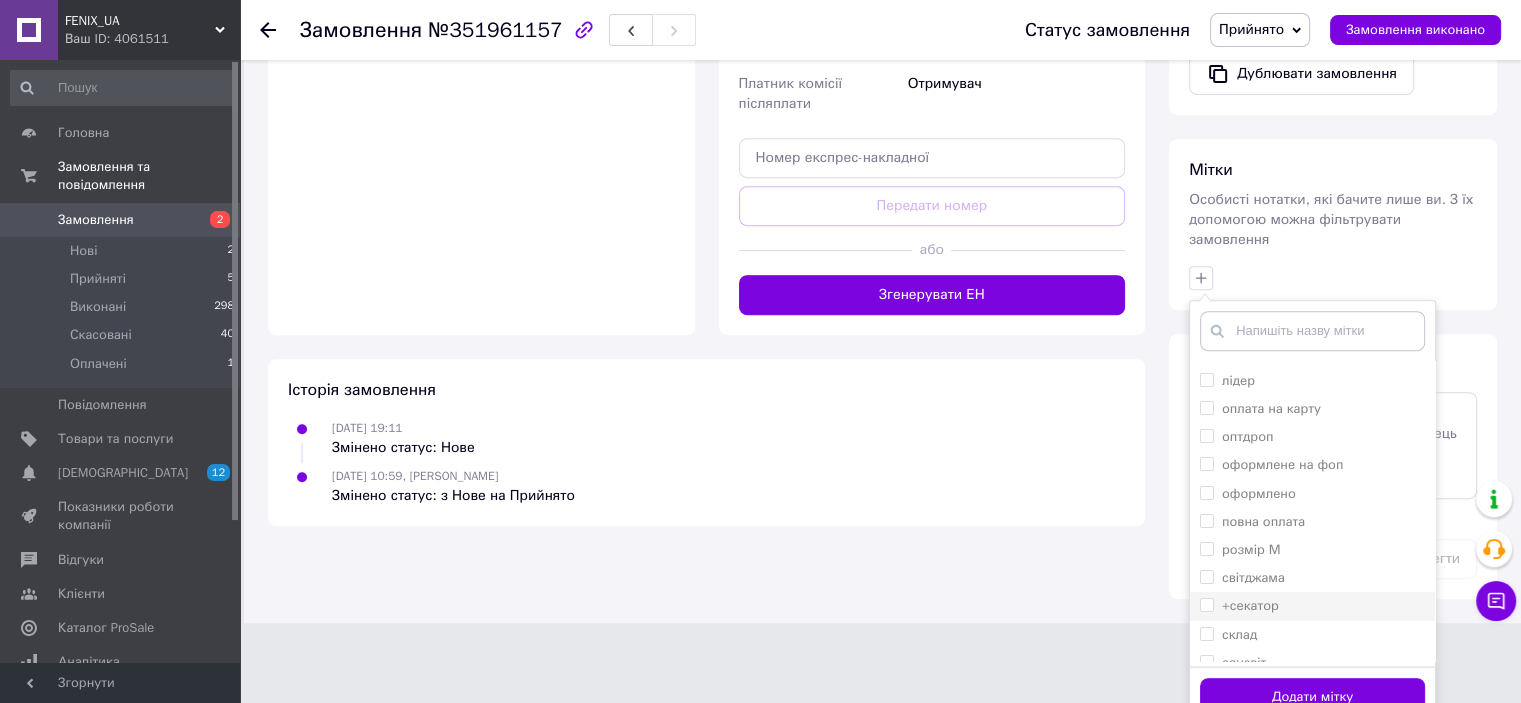 scroll, scrollTop: 320, scrollLeft: 0, axis: vertical 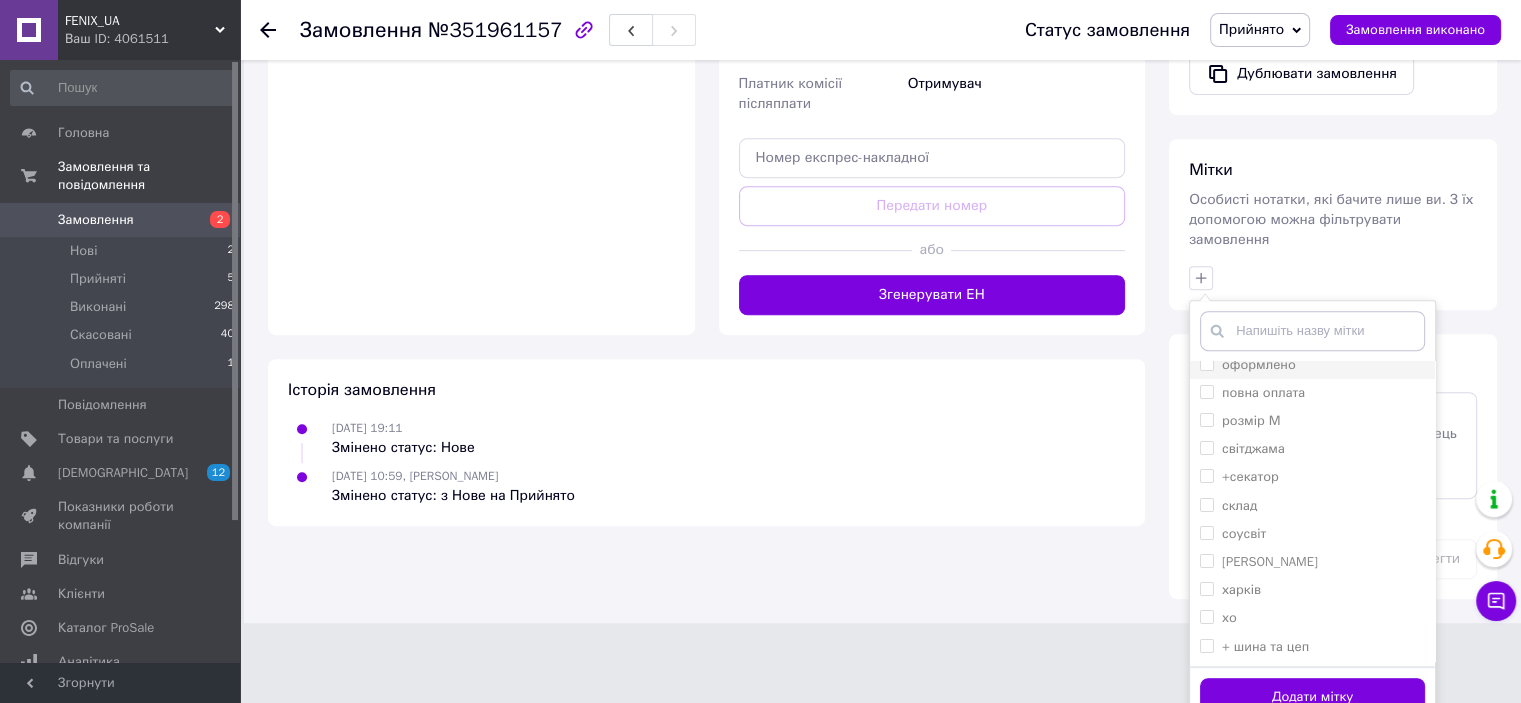click on "оформлено" at bounding box center (1259, 364) 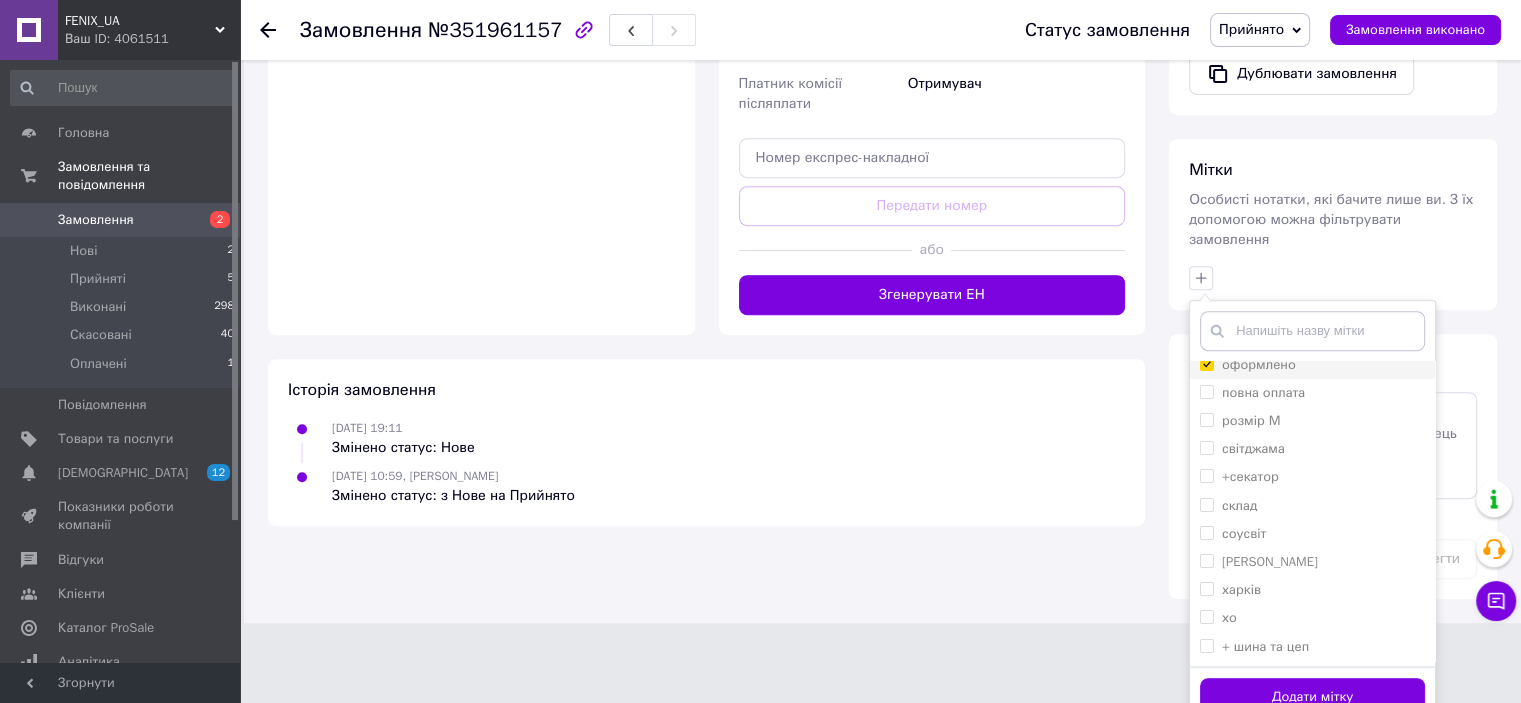 checkbox on "true" 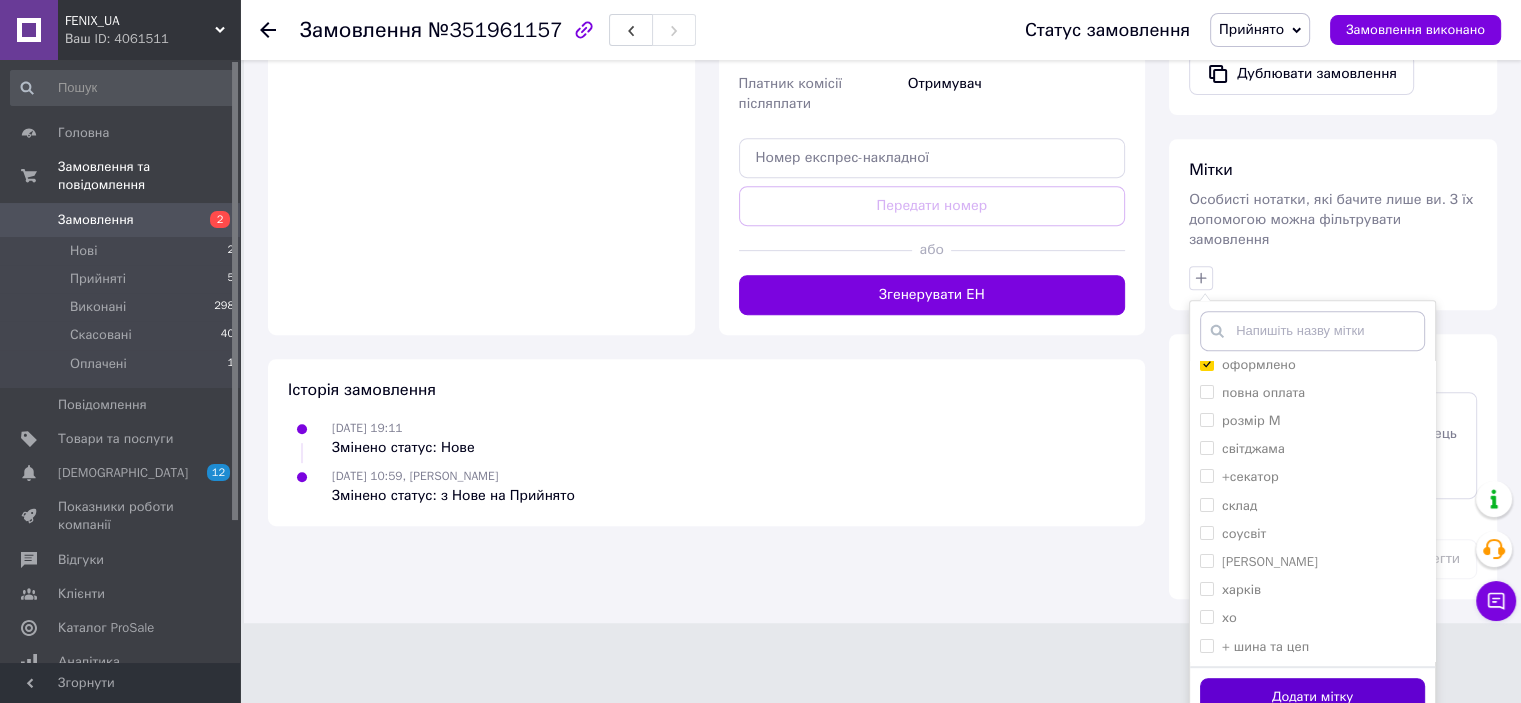 click on "Додати мітку" at bounding box center (1312, 697) 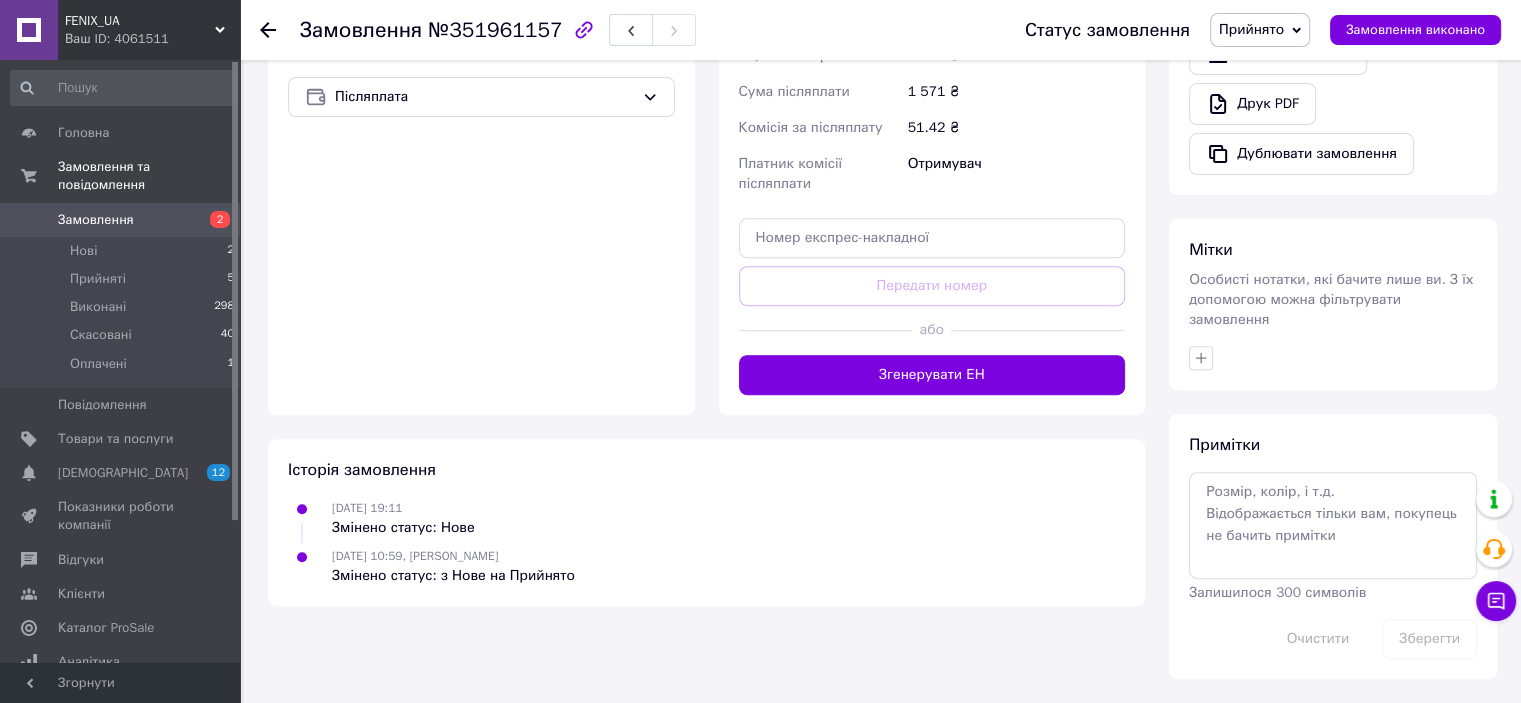 scroll, scrollTop: 728, scrollLeft: 0, axis: vertical 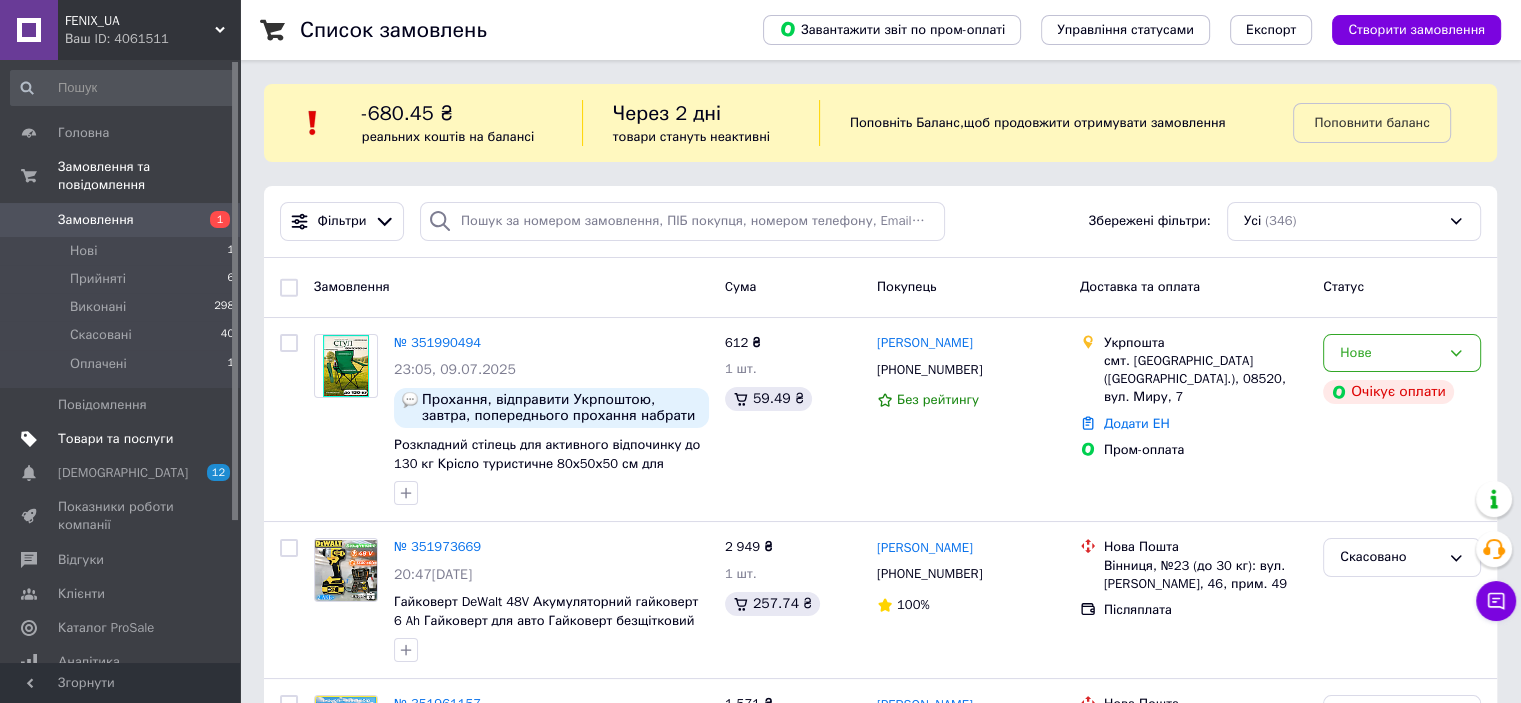 click on "Товари та послуги" at bounding box center (115, 439) 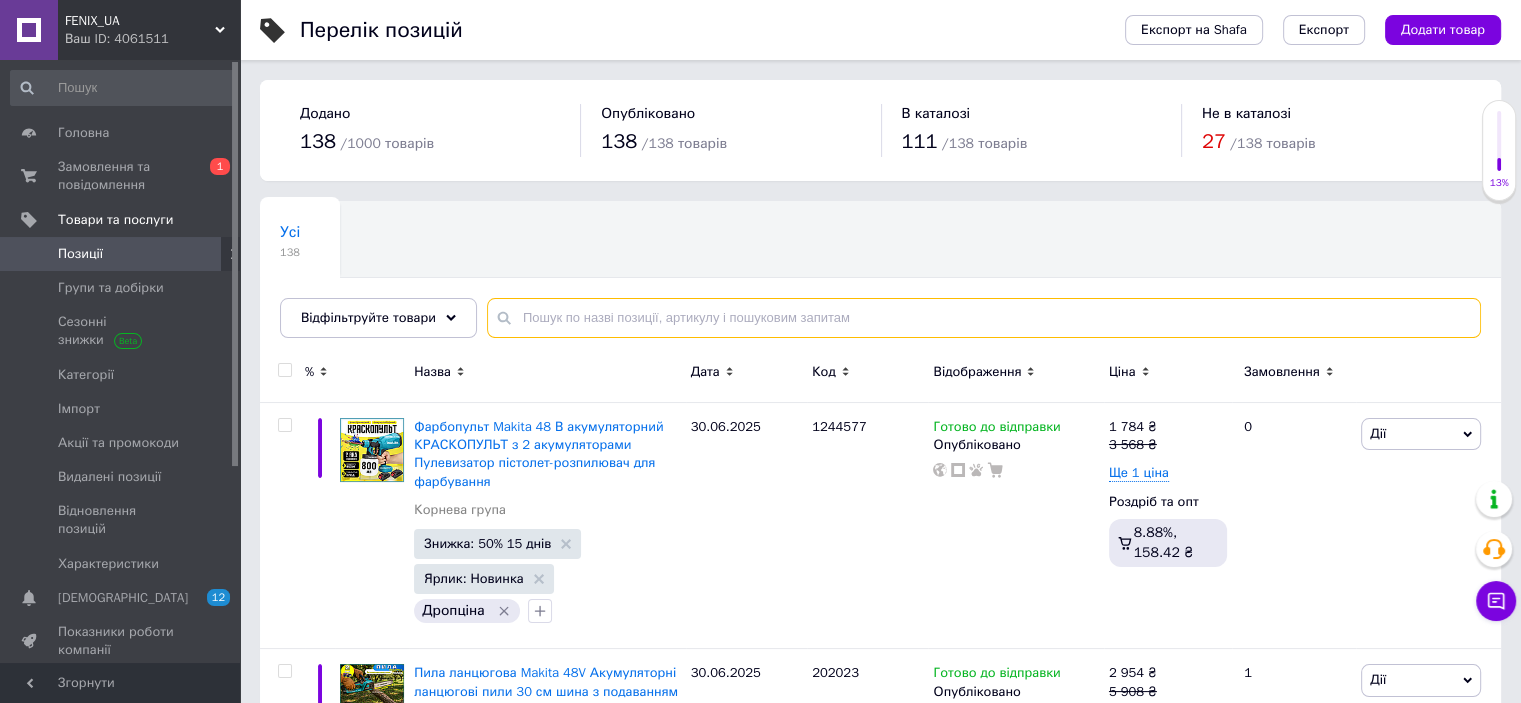 click at bounding box center (984, 318) 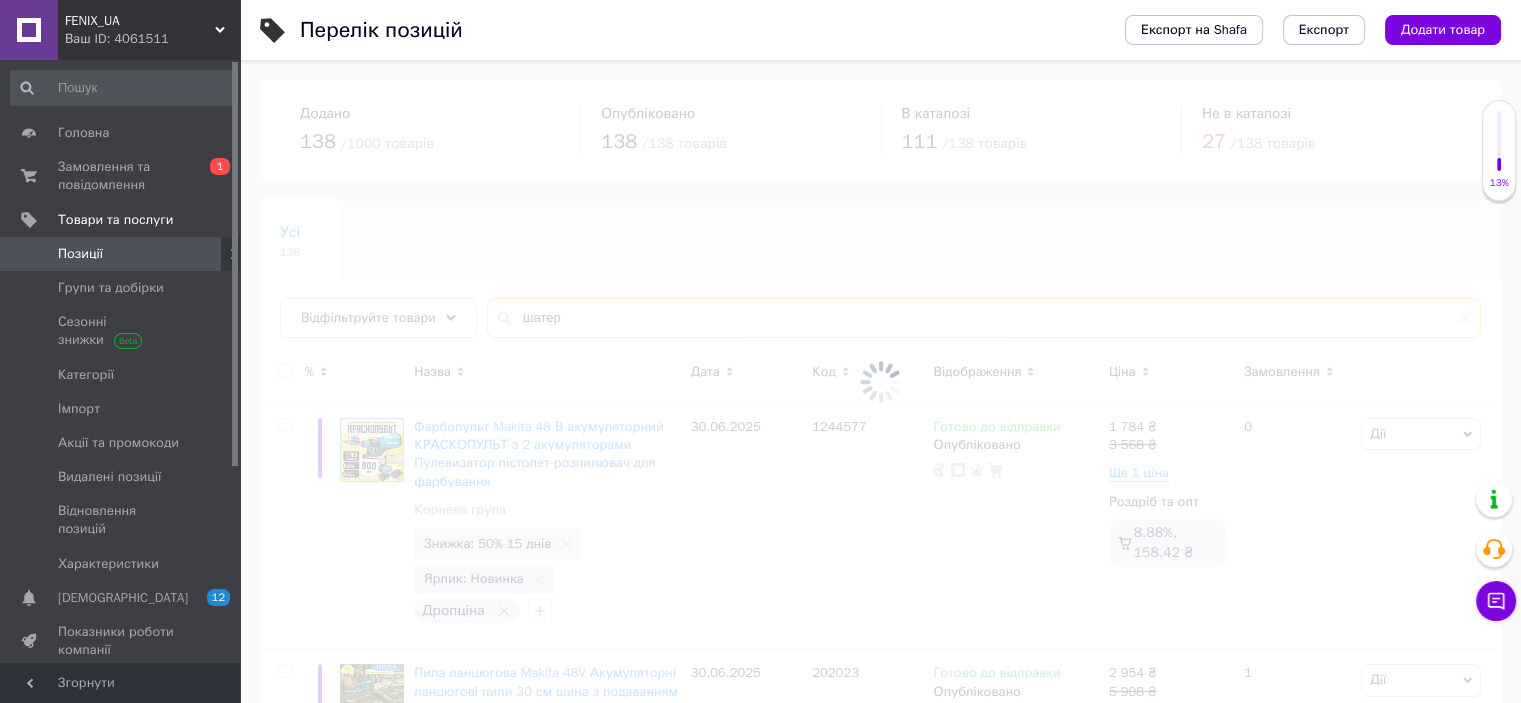 type on "шатер" 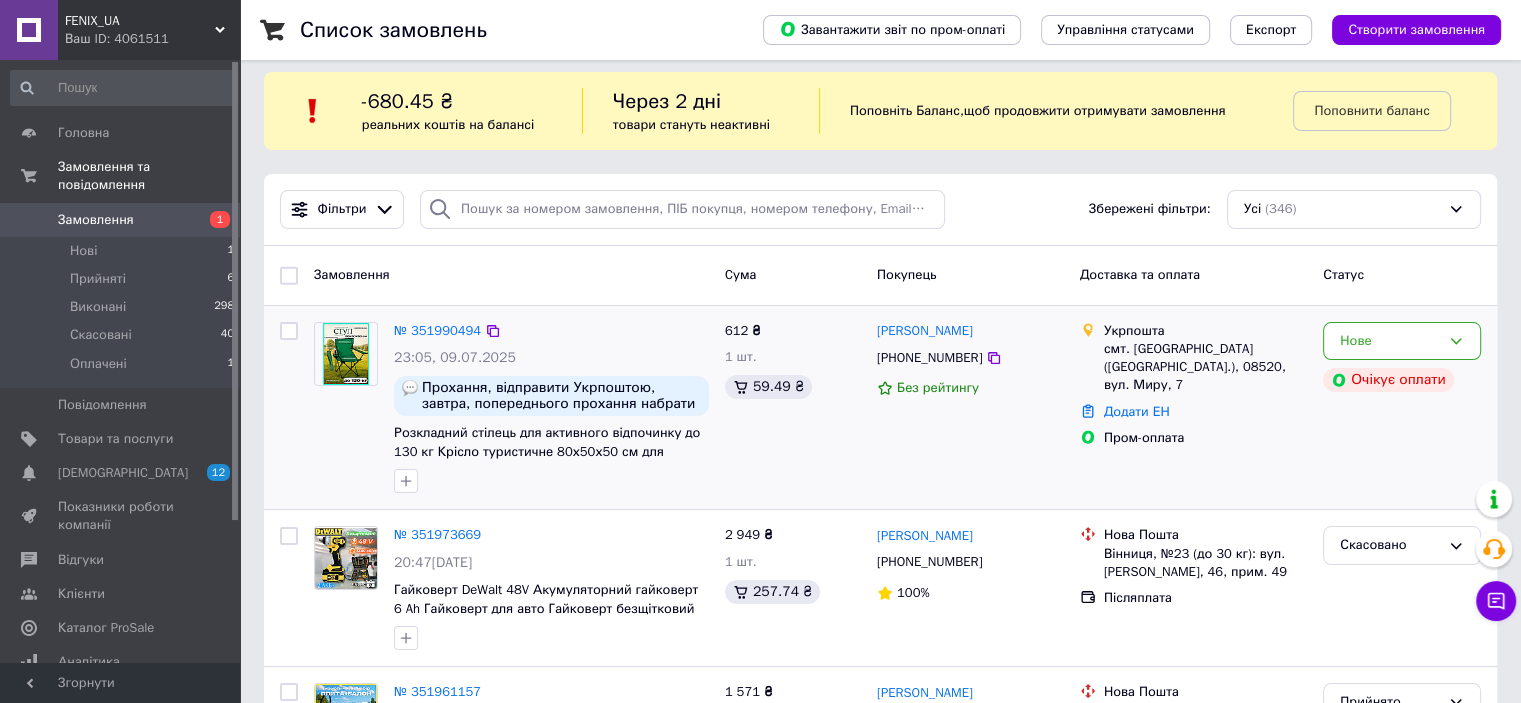 scroll, scrollTop: 0, scrollLeft: 0, axis: both 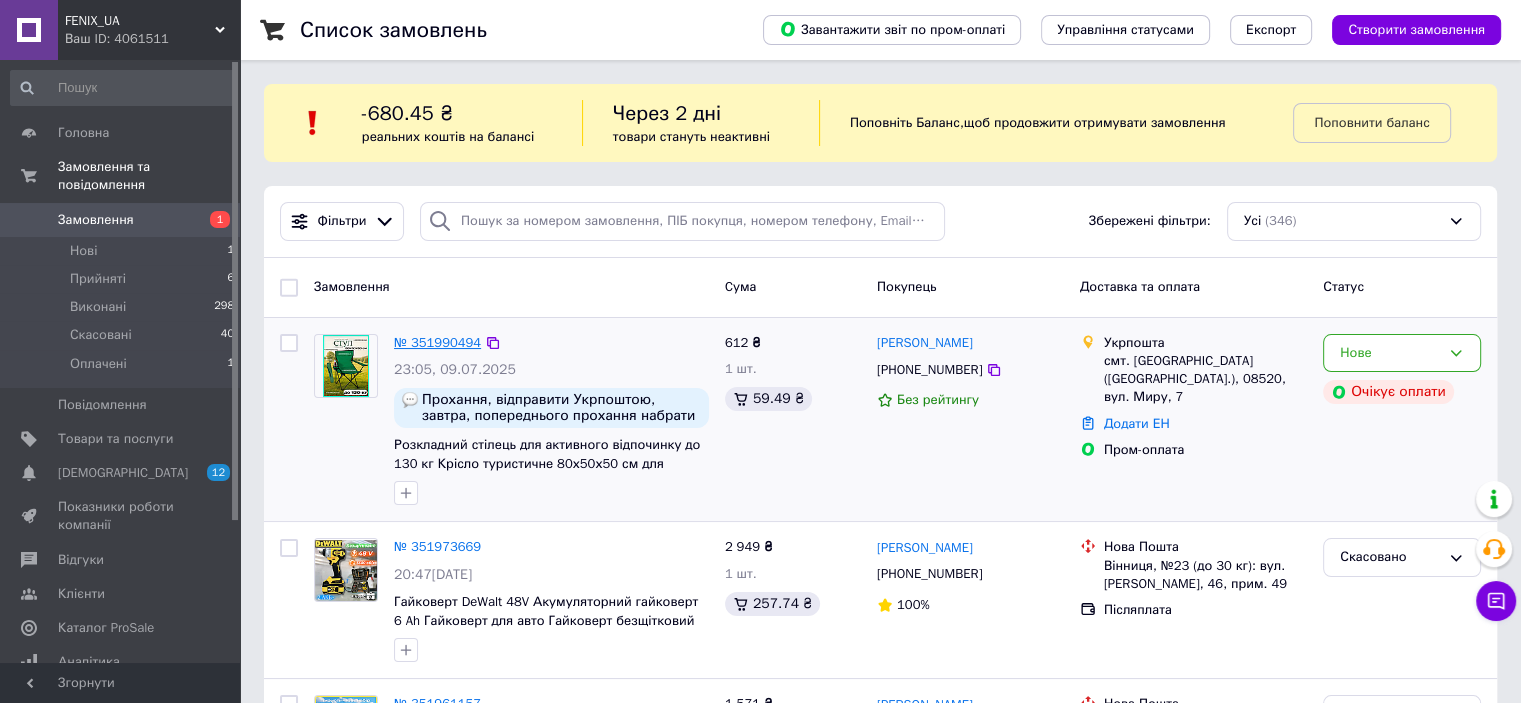 click on "№ 351990494" at bounding box center [437, 342] 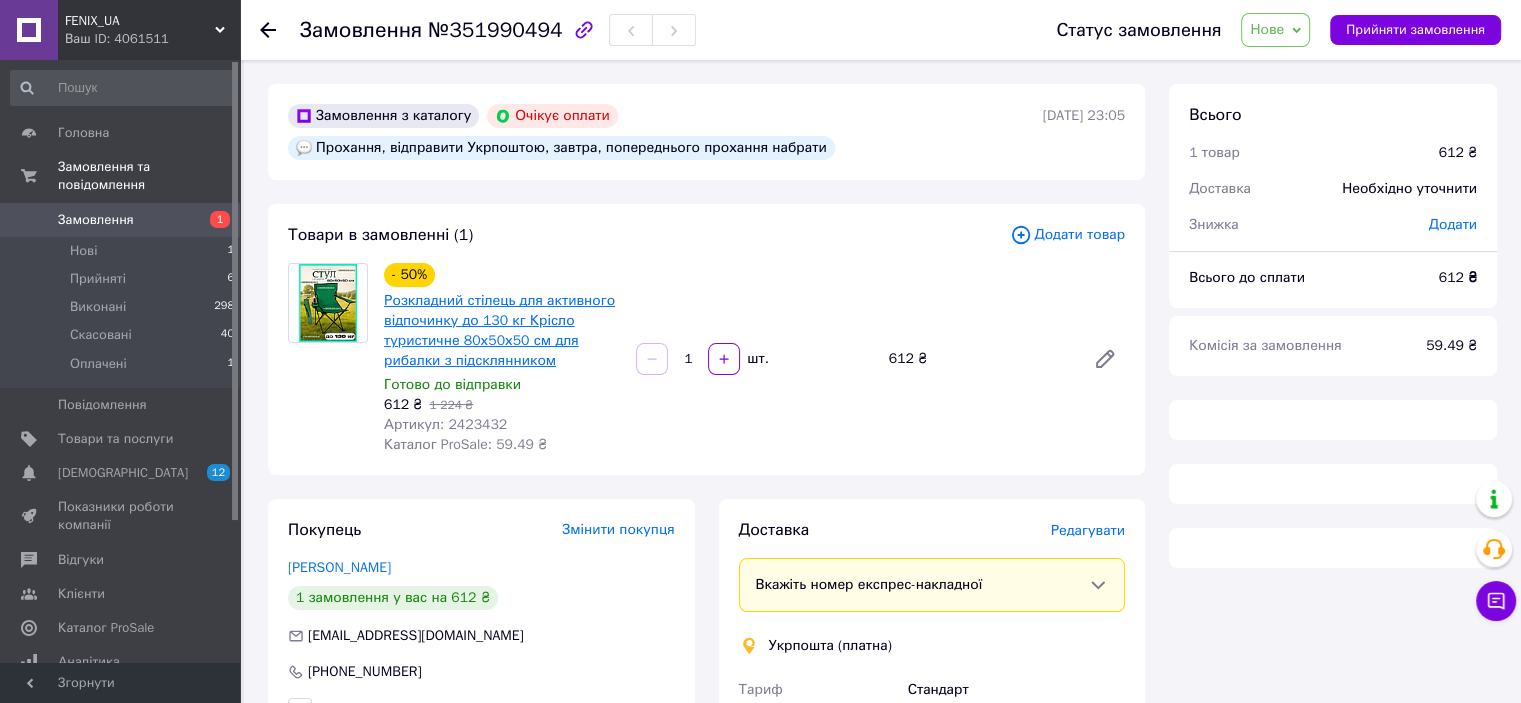 click on "Розкладний стілець для активного відпочинку до 130 кг Крісло туристичне 80х50х50 см для рибалки з підсклянником" at bounding box center (499, 330) 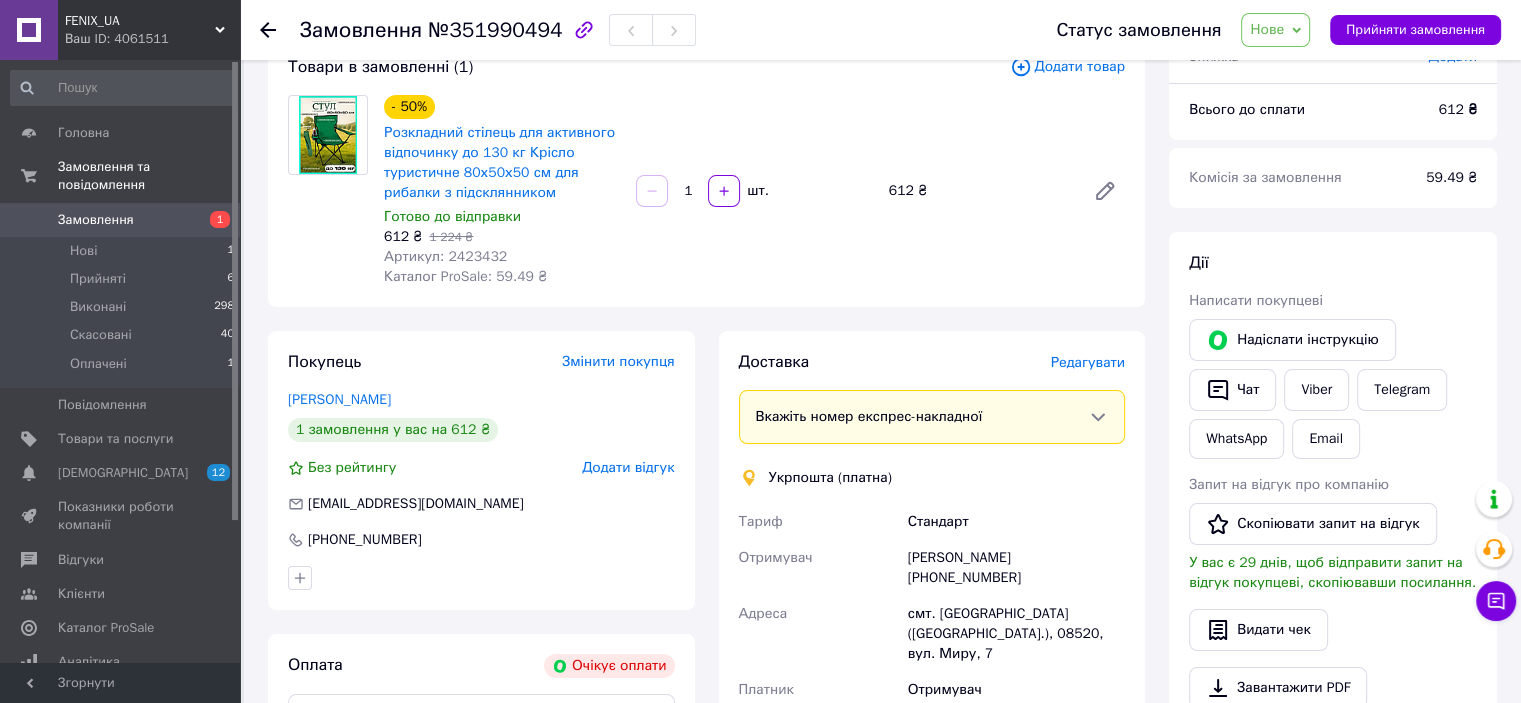 scroll, scrollTop: 200, scrollLeft: 0, axis: vertical 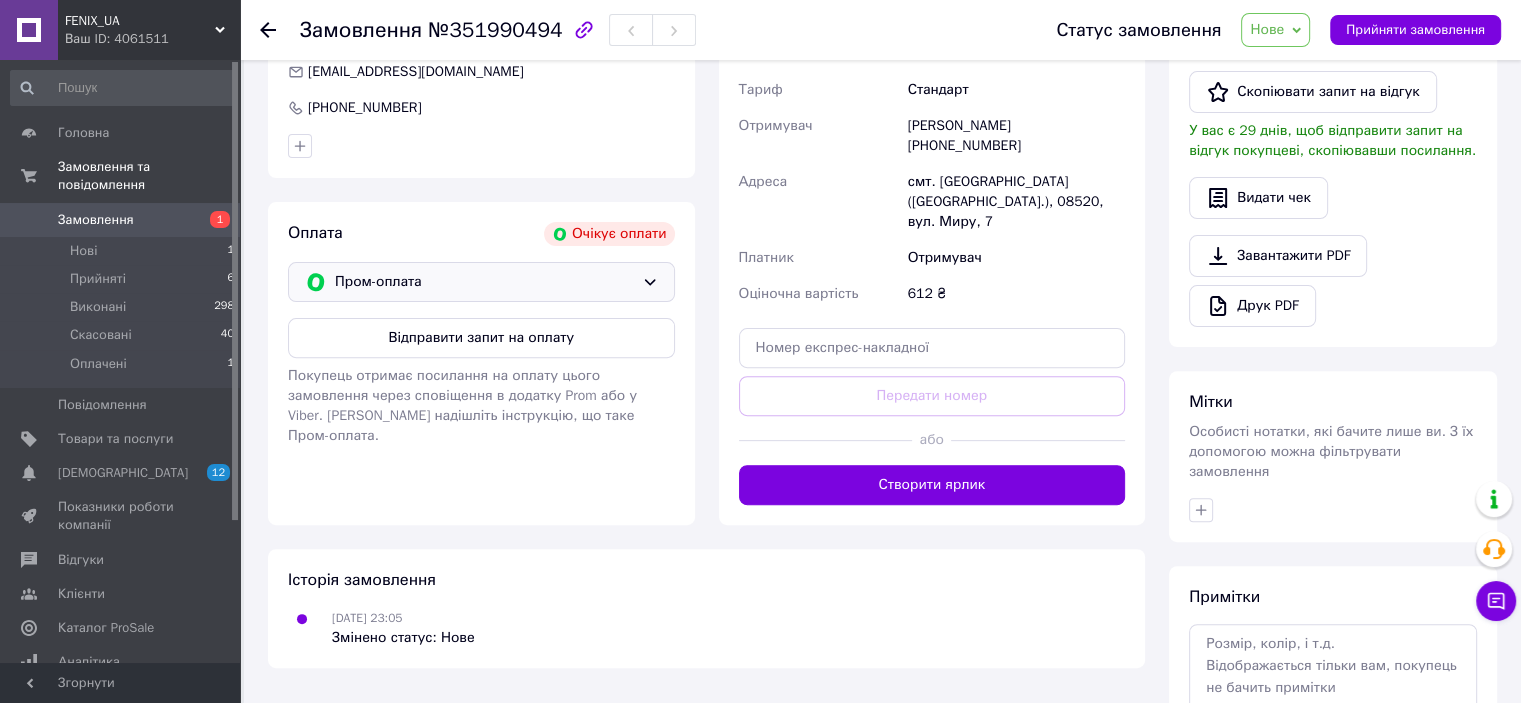 click on "Пром-оплата" at bounding box center [484, 282] 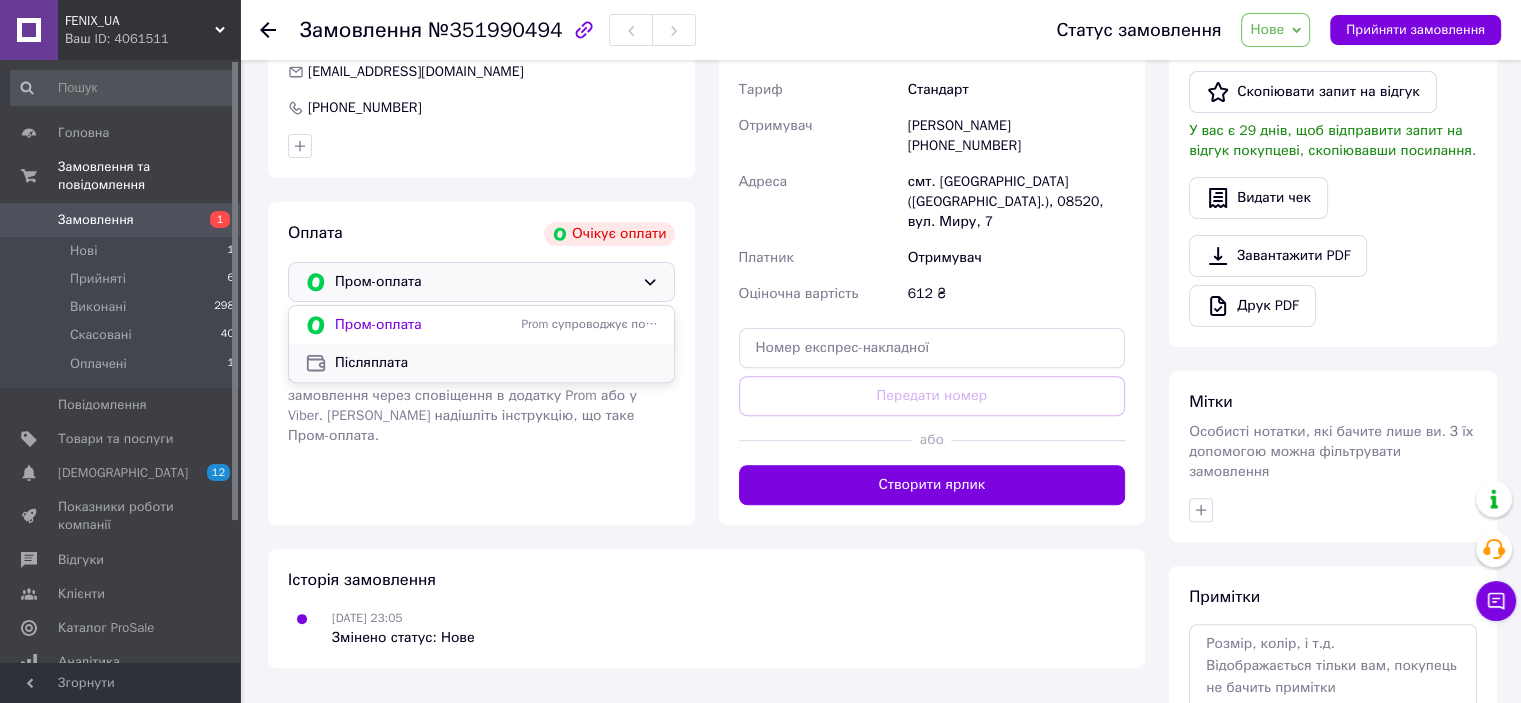 click on "Післяплата" at bounding box center [496, 363] 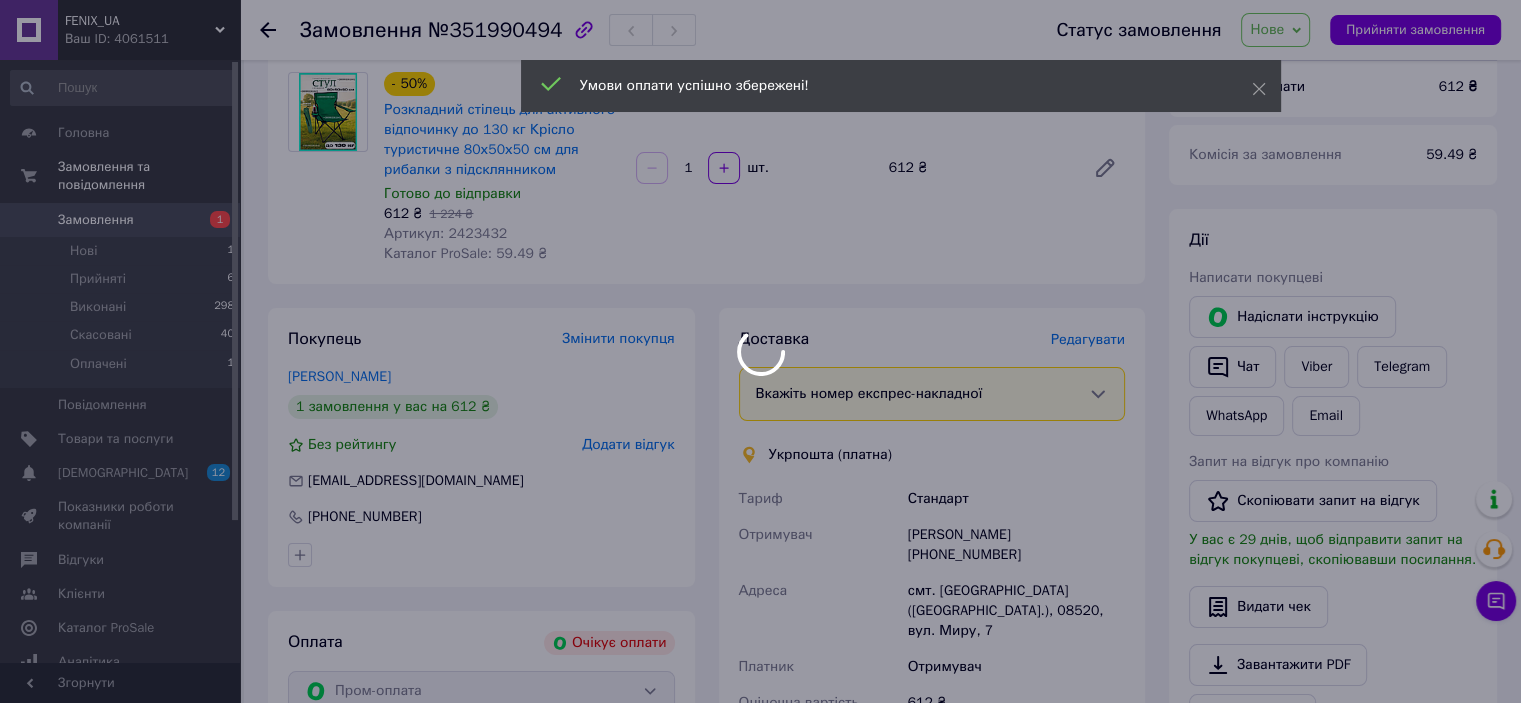 scroll, scrollTop: 100, scrollLeft: 0, axis: vertical 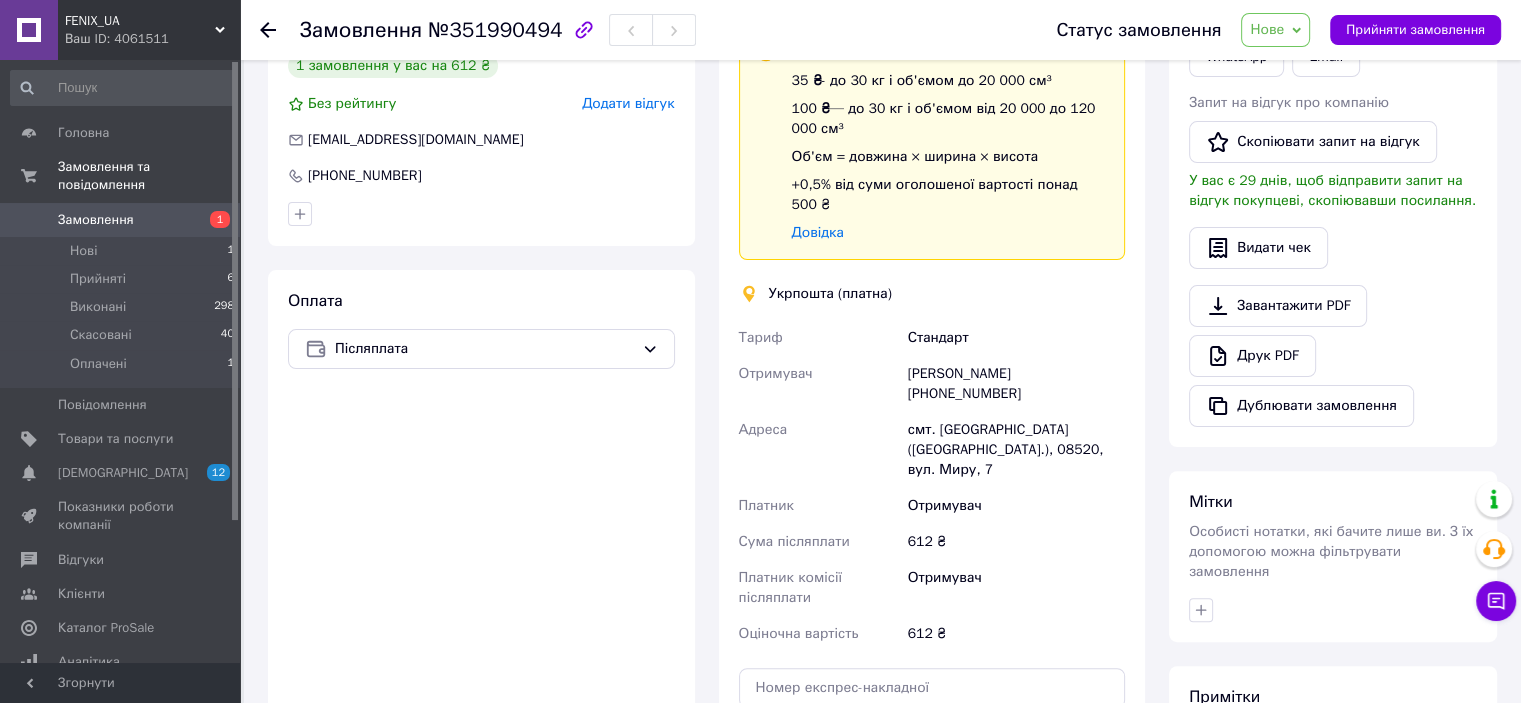 click on "[PERSON_NAME] [PHONE_NUMBER]" at bounding box center (1016, 384) 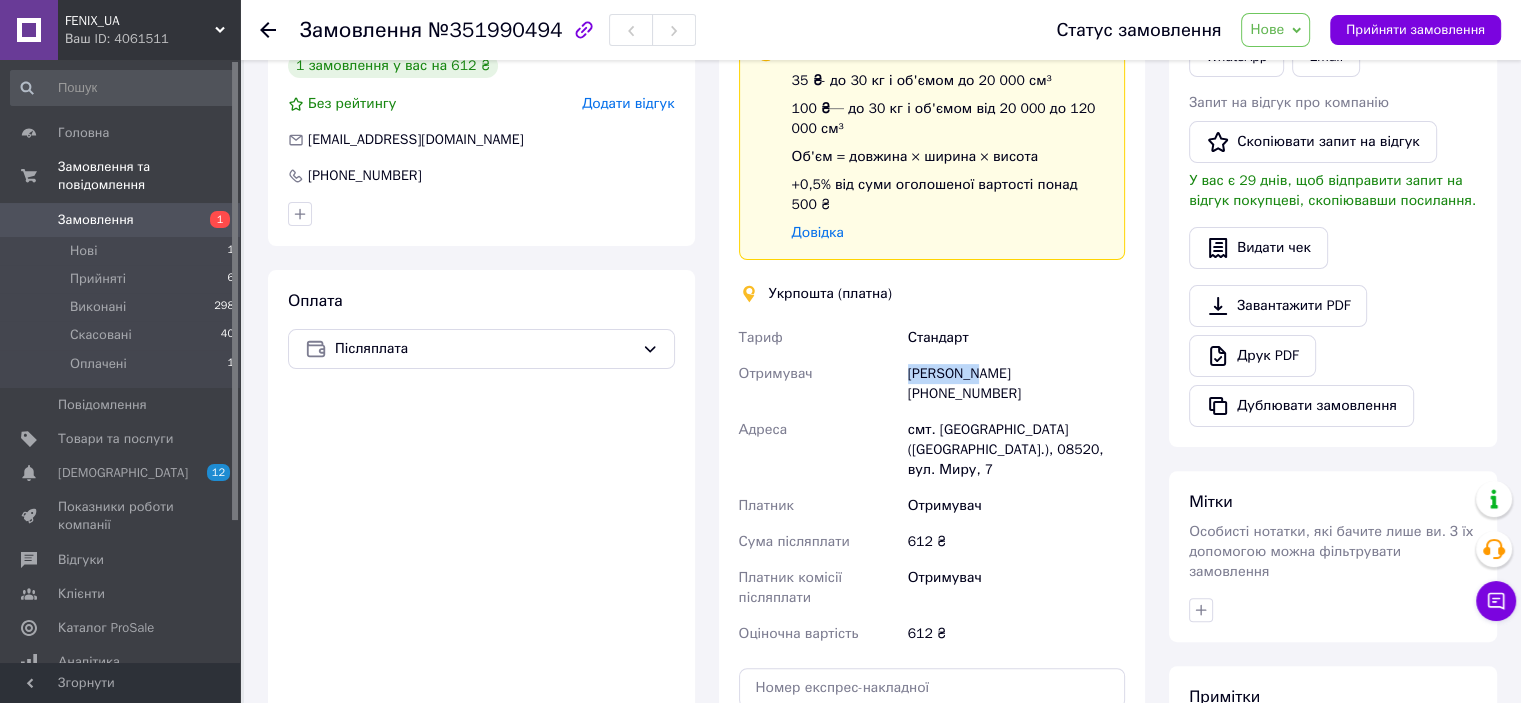 click on "[PERSON_NAME] [PHONE_NUMBER]" at bounding box center [1016, 384] 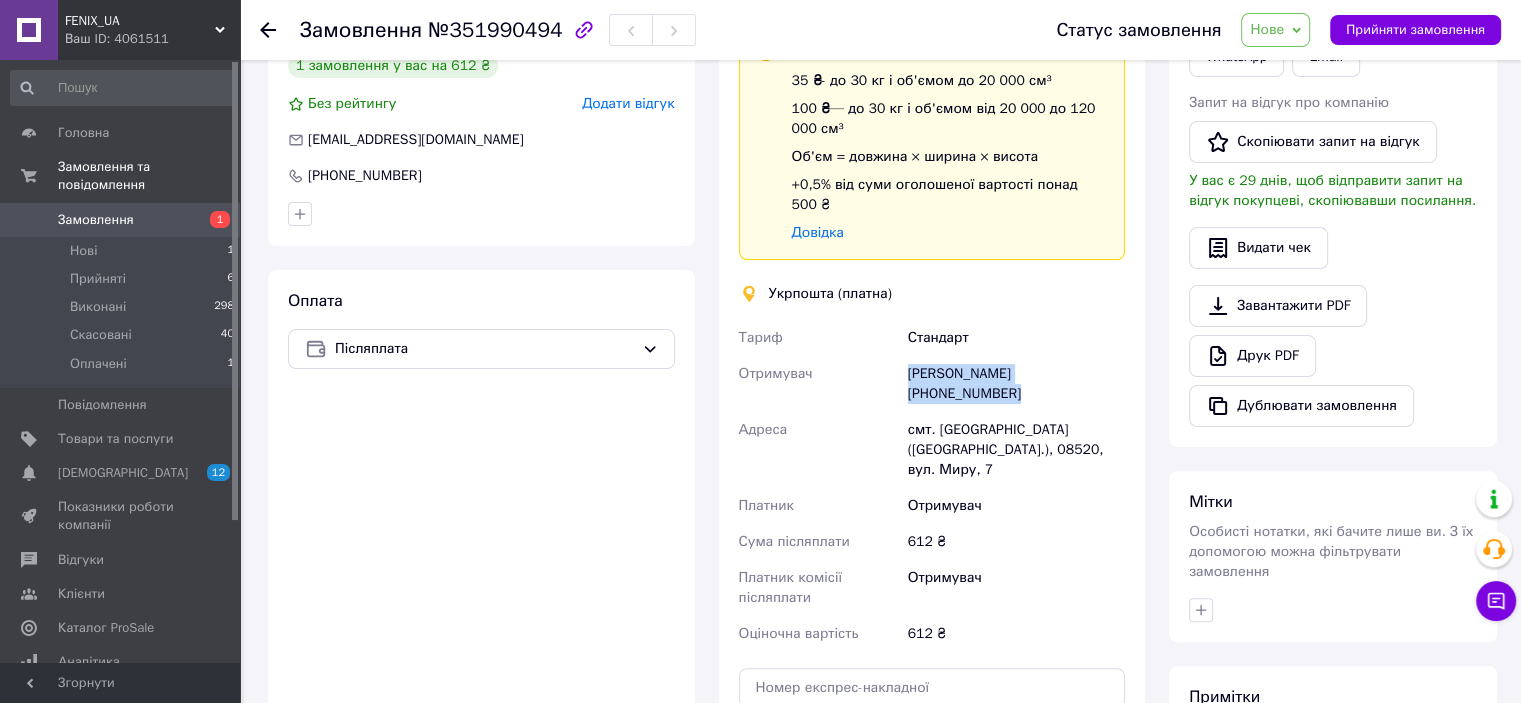 click on "[PERSON_NAME] [PHONE_NUMBER]" at bounding box center [1016, 384] 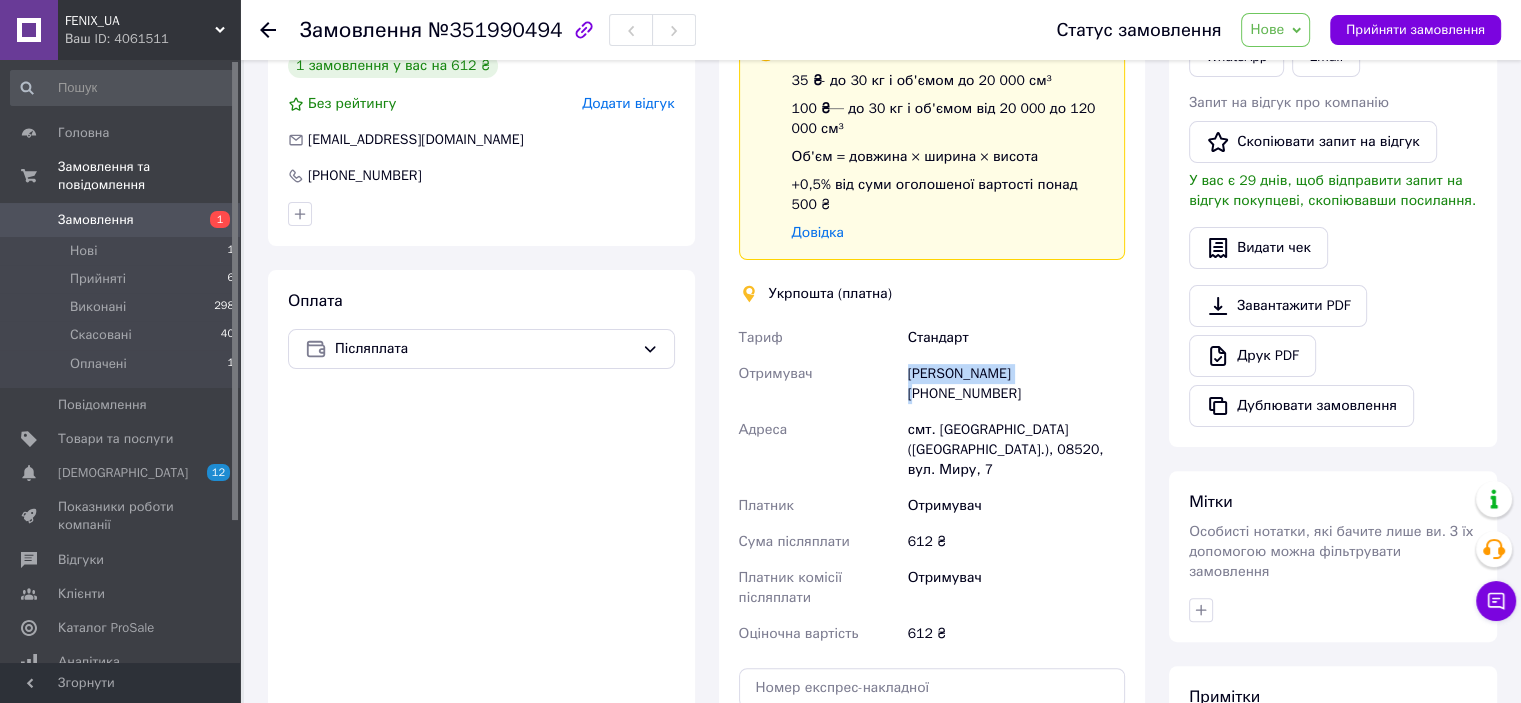 drag, startPoint x: 907, startPoint y: 352, endPoint x: 1038, endPoint y: 357, distance: 131.09538 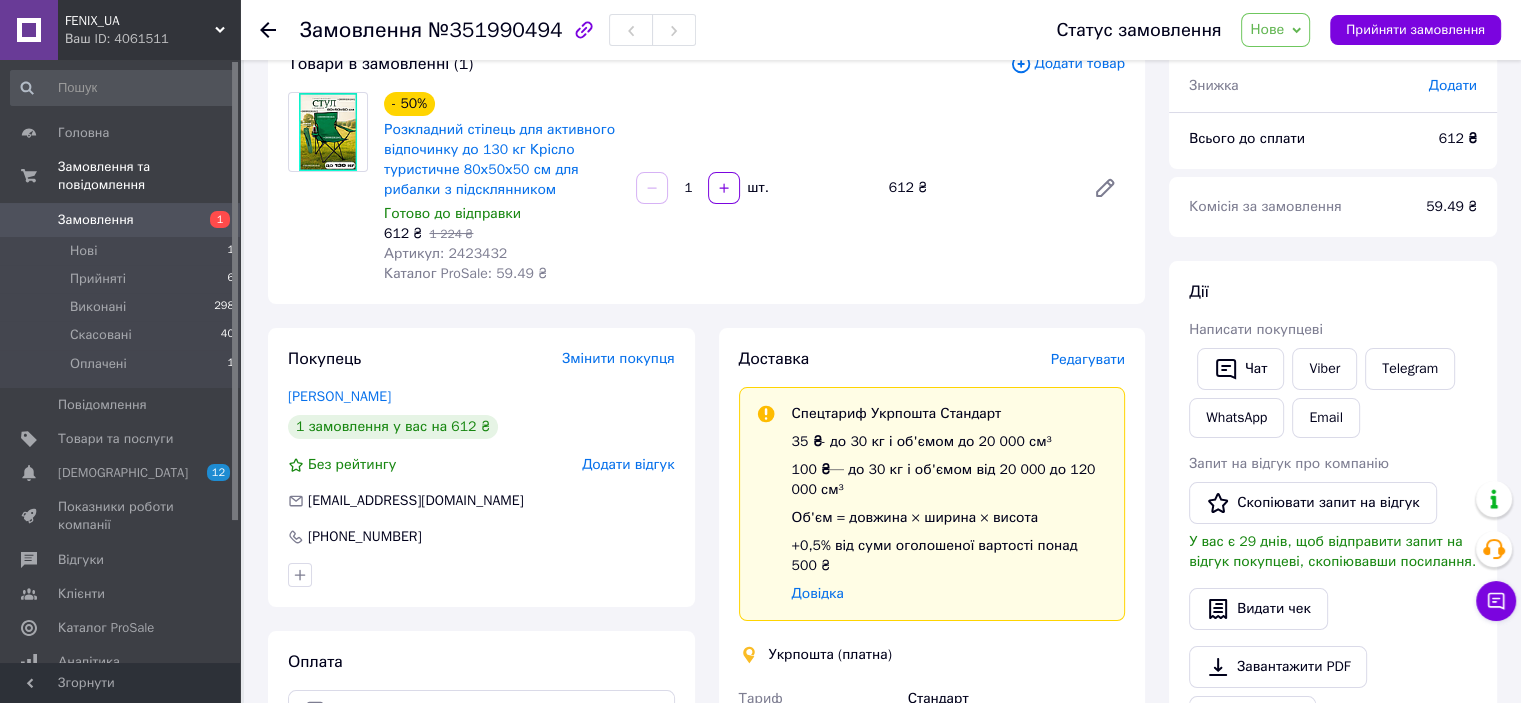scroll, scrollTop: 500, scrollLeft: 0, axis: vertical 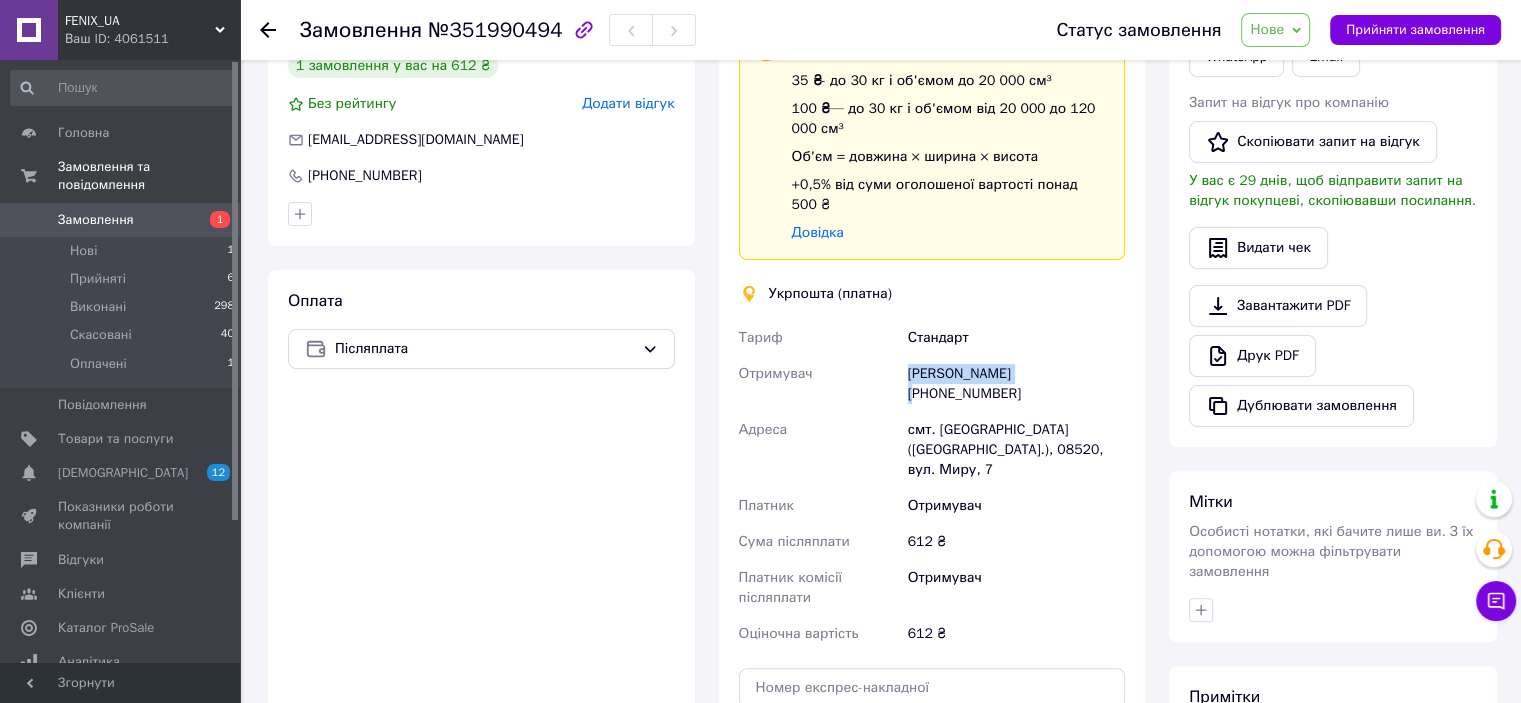 copy on "[PERSON_NAME]" 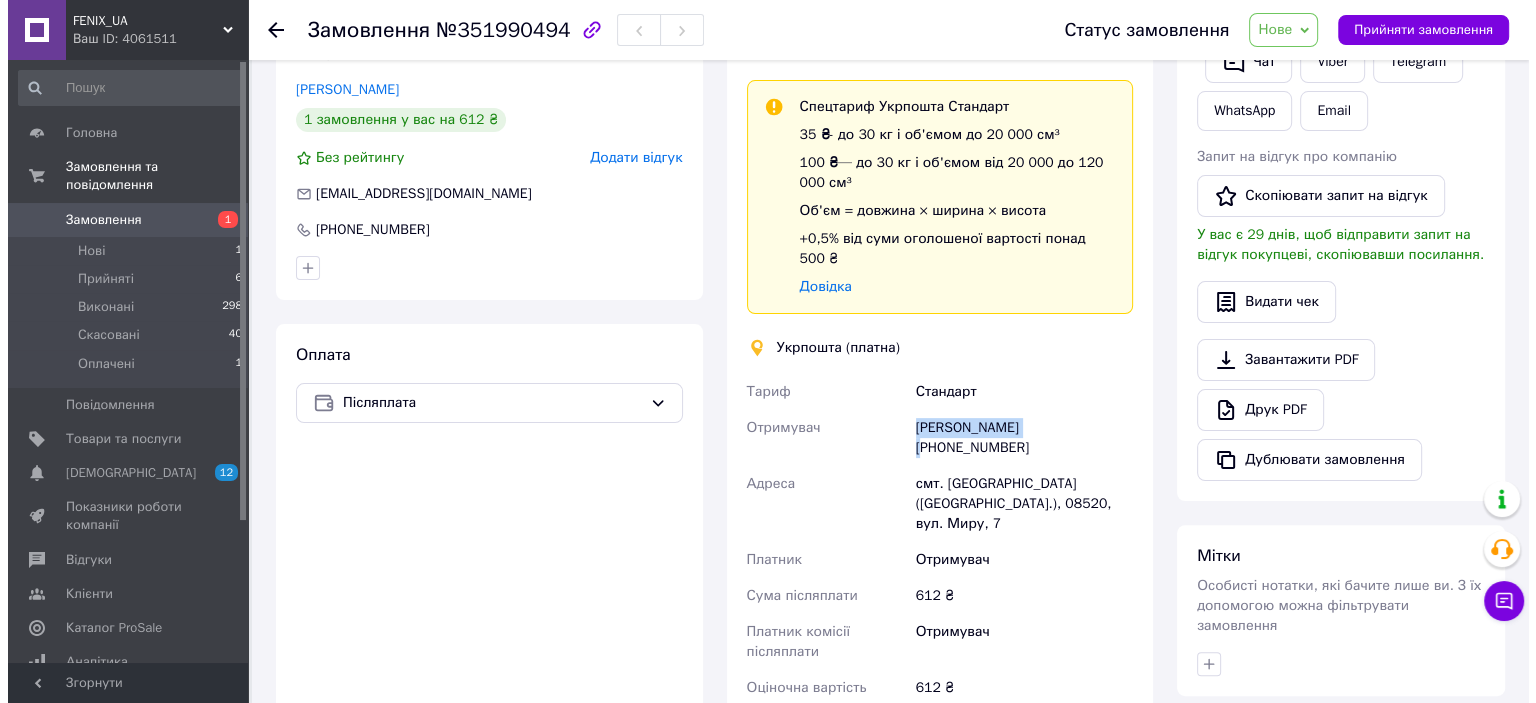 scroll, scrollTop: 400, scrollLeft: 0, axis: vertical 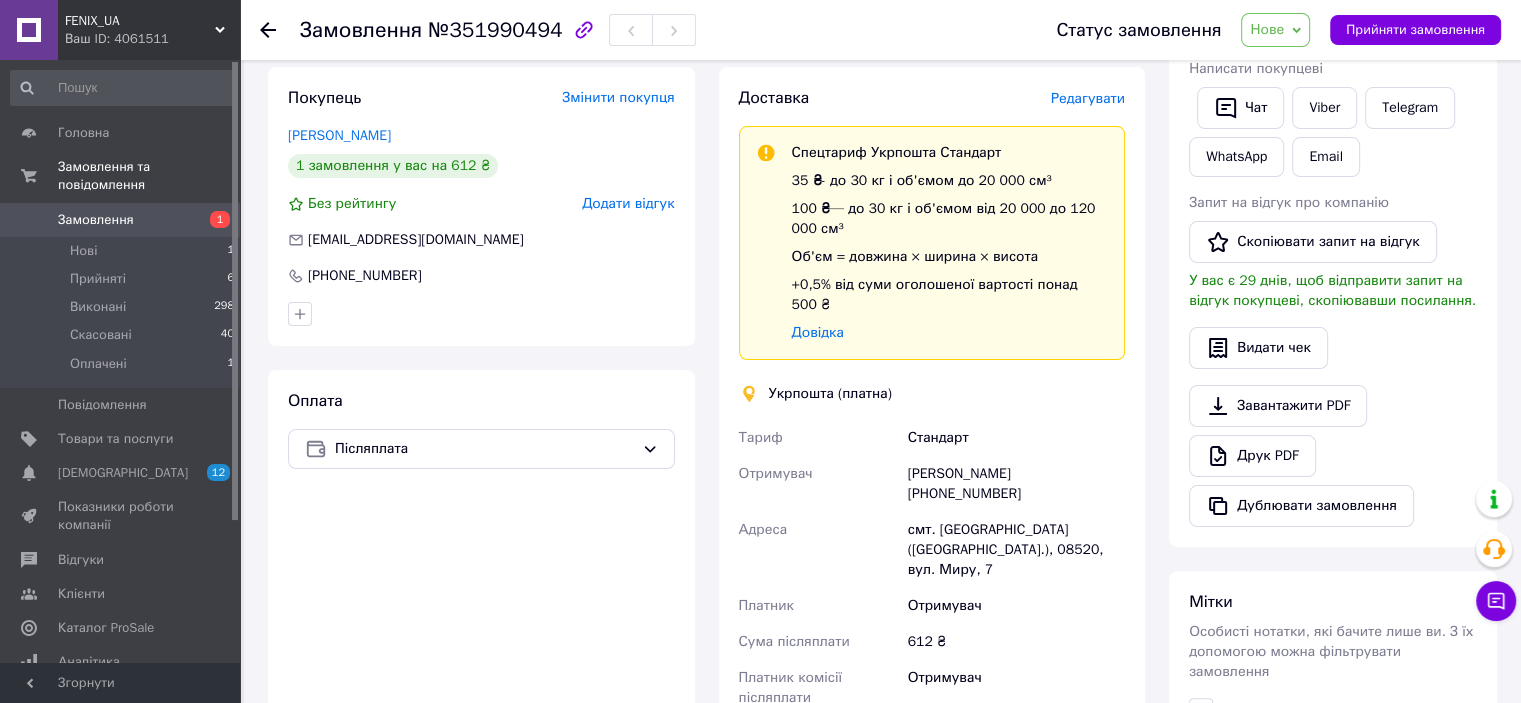 click on "Редагувати" at bounding box center (1088, 98) 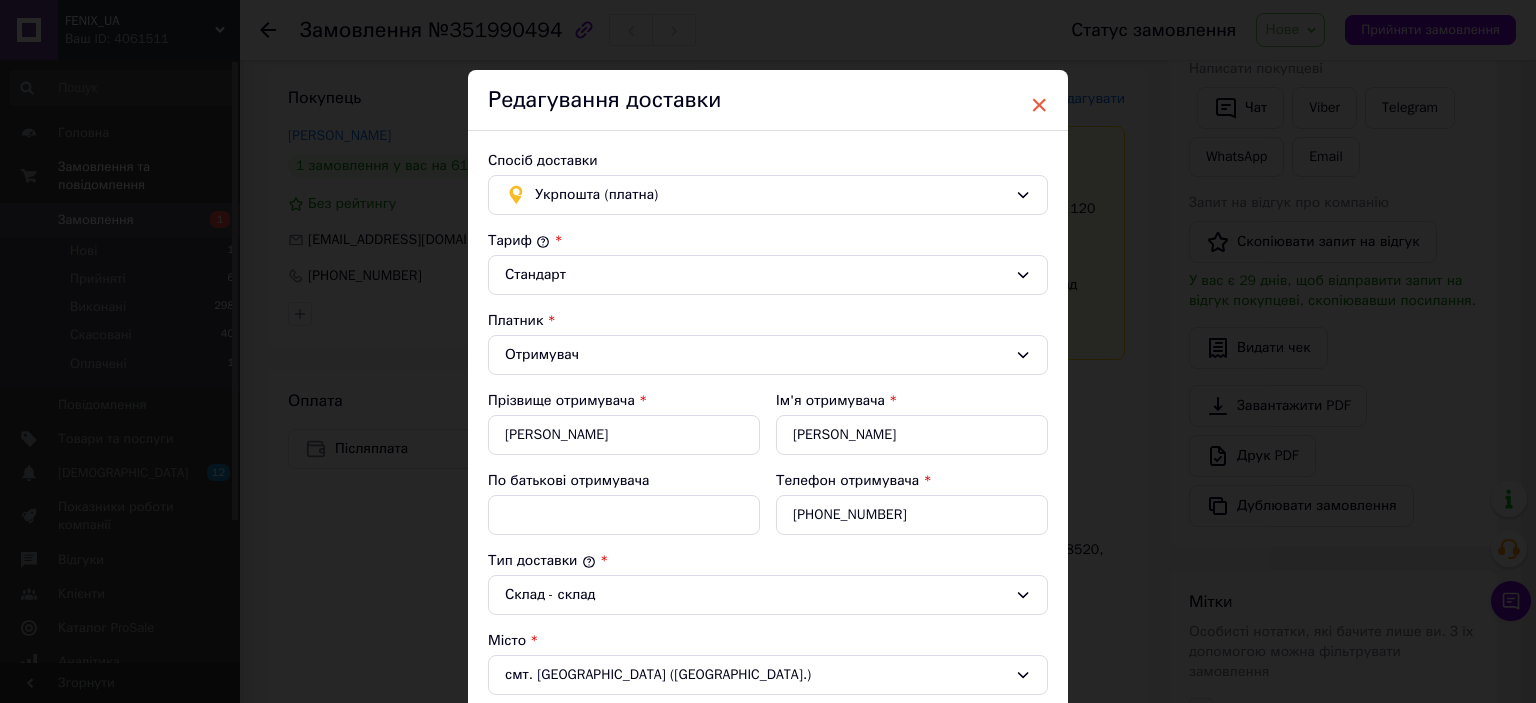 click on "×" at bounding box center (1039, 105) 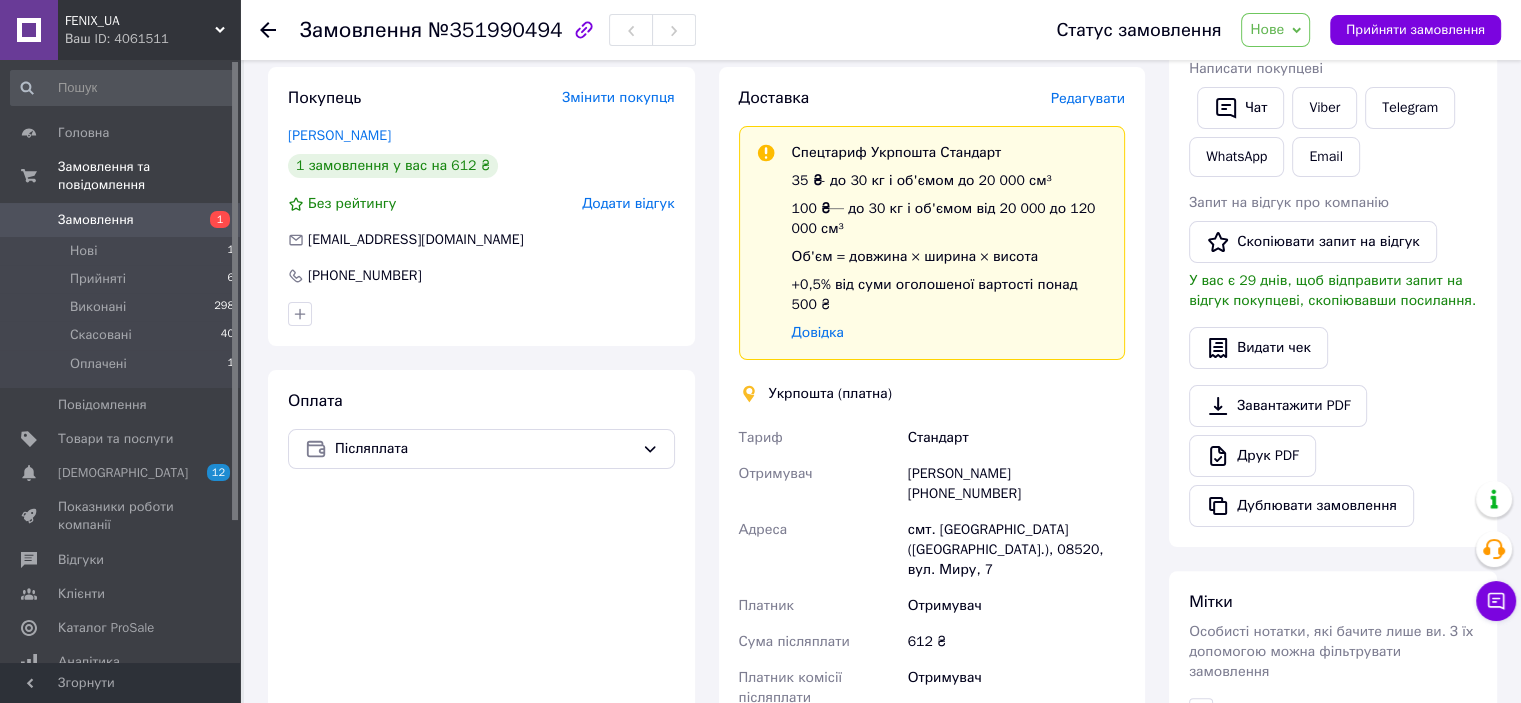 click on "Редагувати" at bounding box center [1088, 98] 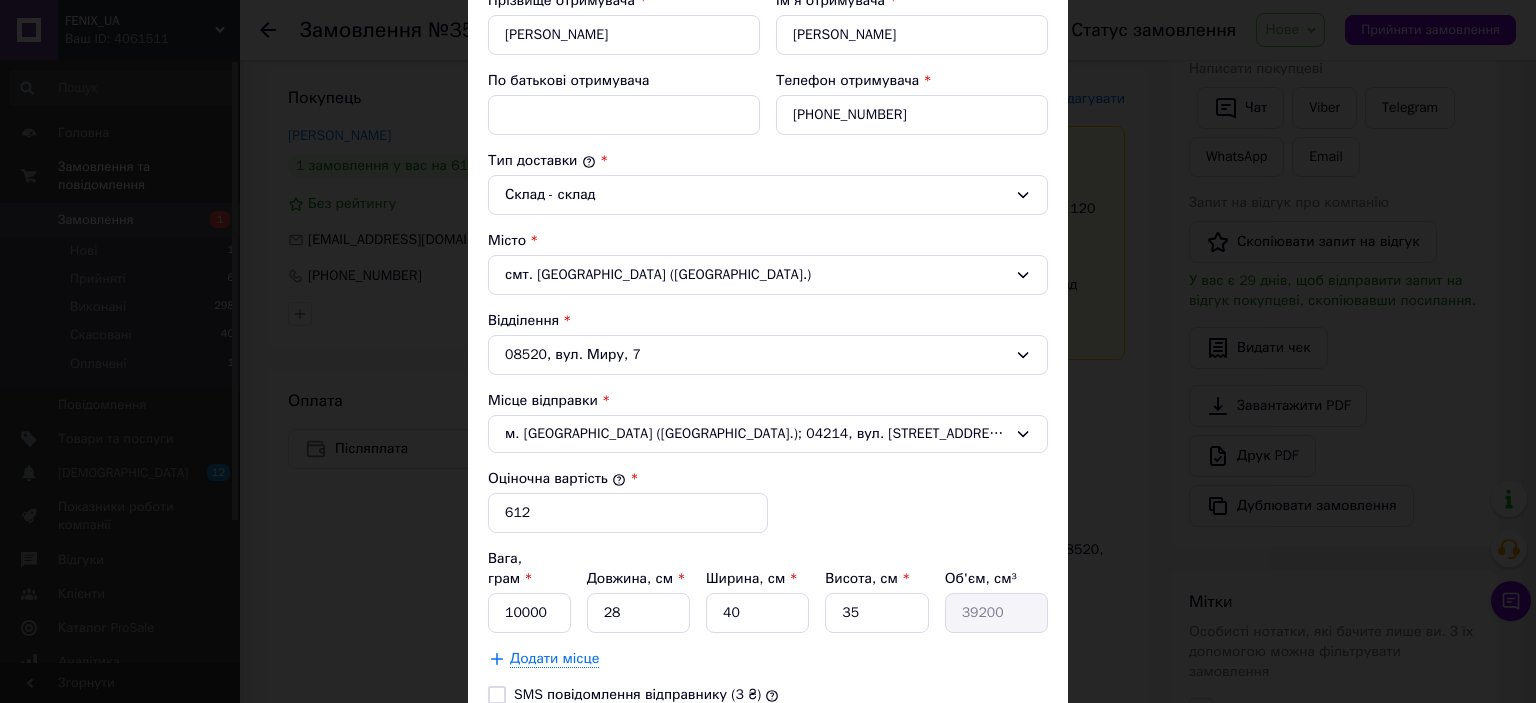 scroll, scrollTop: 0, scrollLeft: 0, axis: both 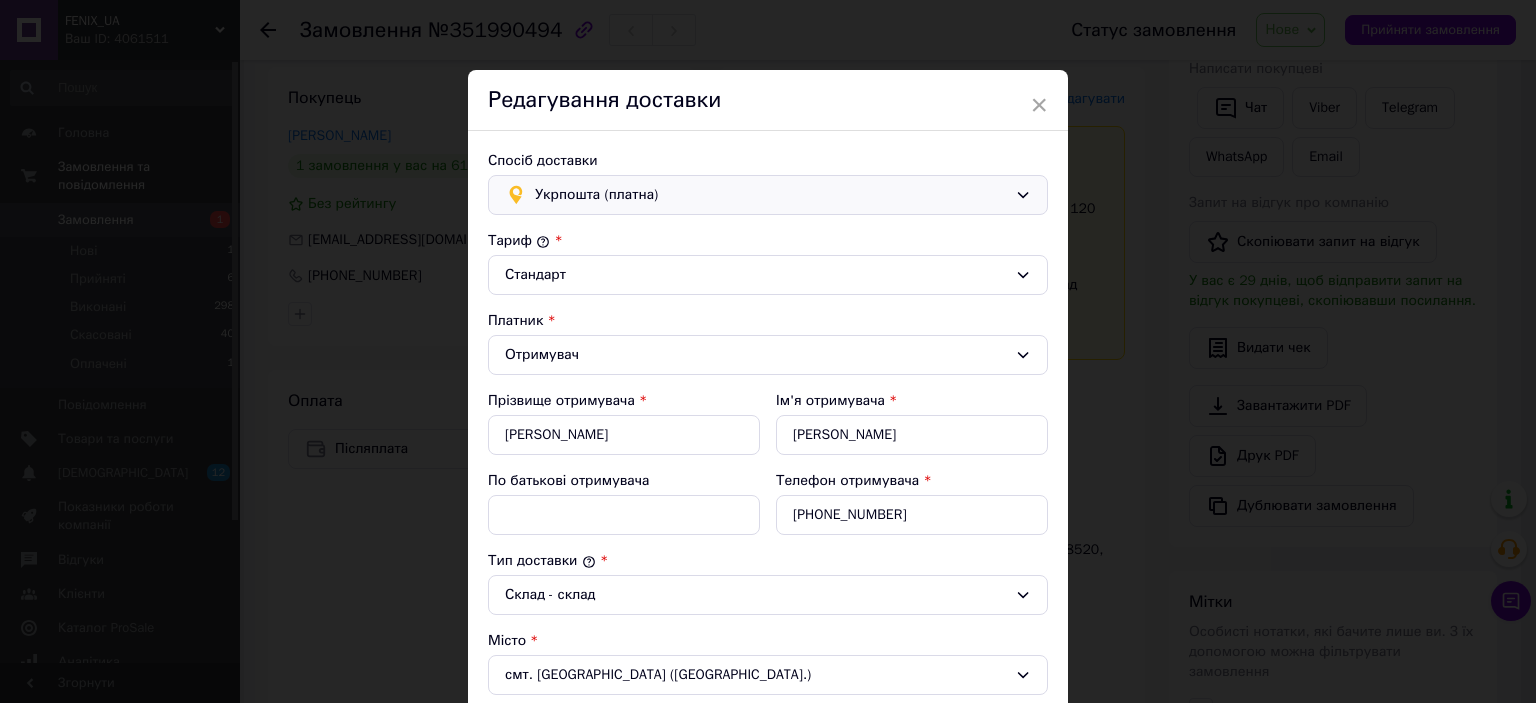 click on "Укрпошта (платна)" at bounding box center [771, 195] 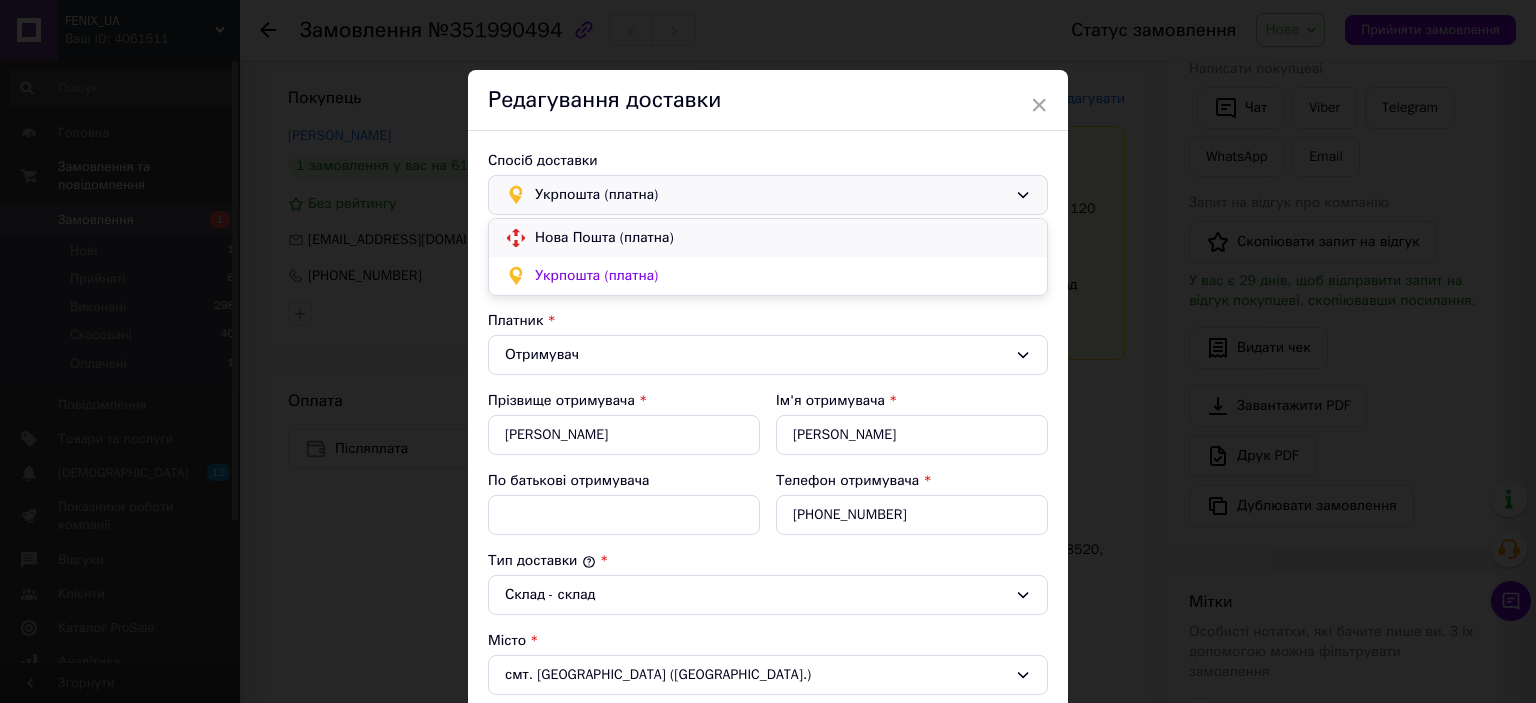 click on "Нова Пошта (платна)" at bounding box center [783, 238] 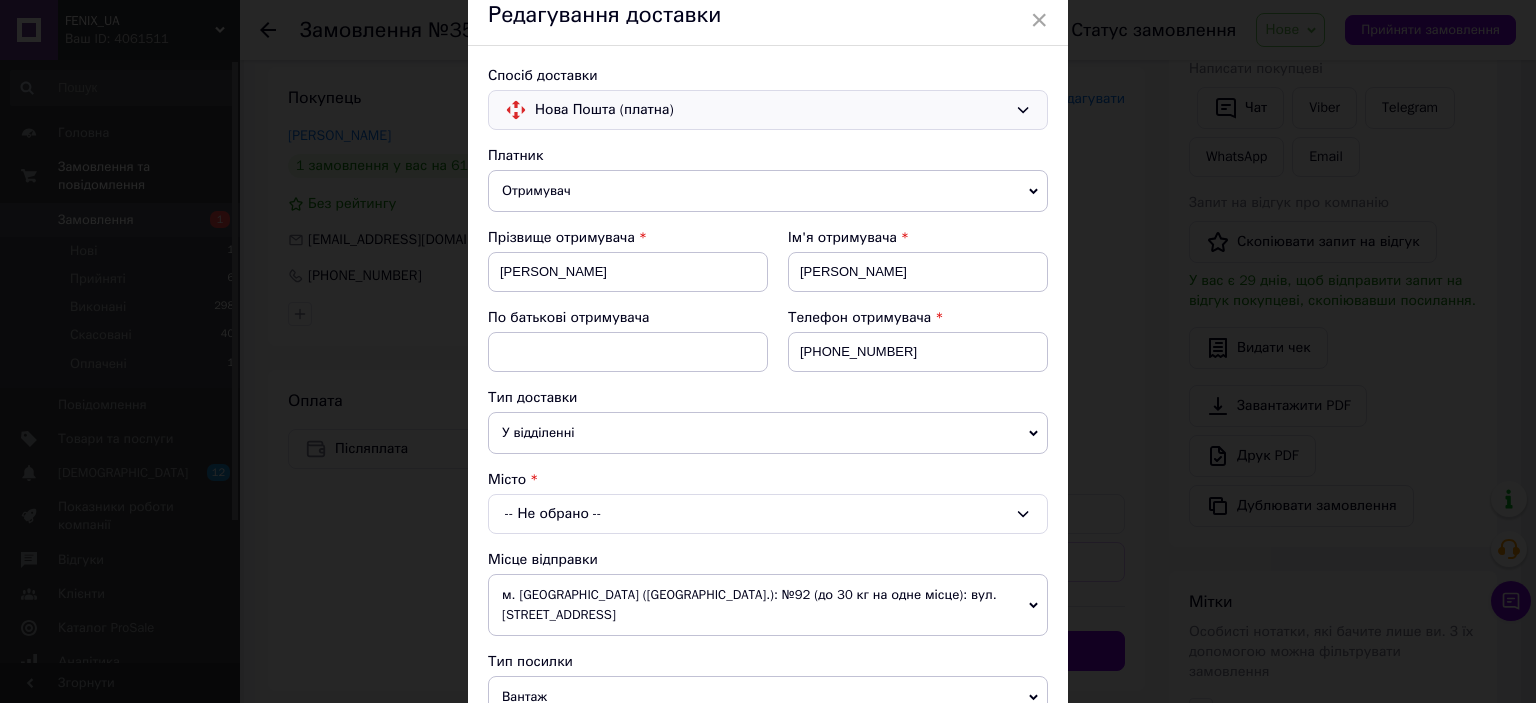 scroll, scrollTop: 200, scrollLeft: 0, axis: vertical 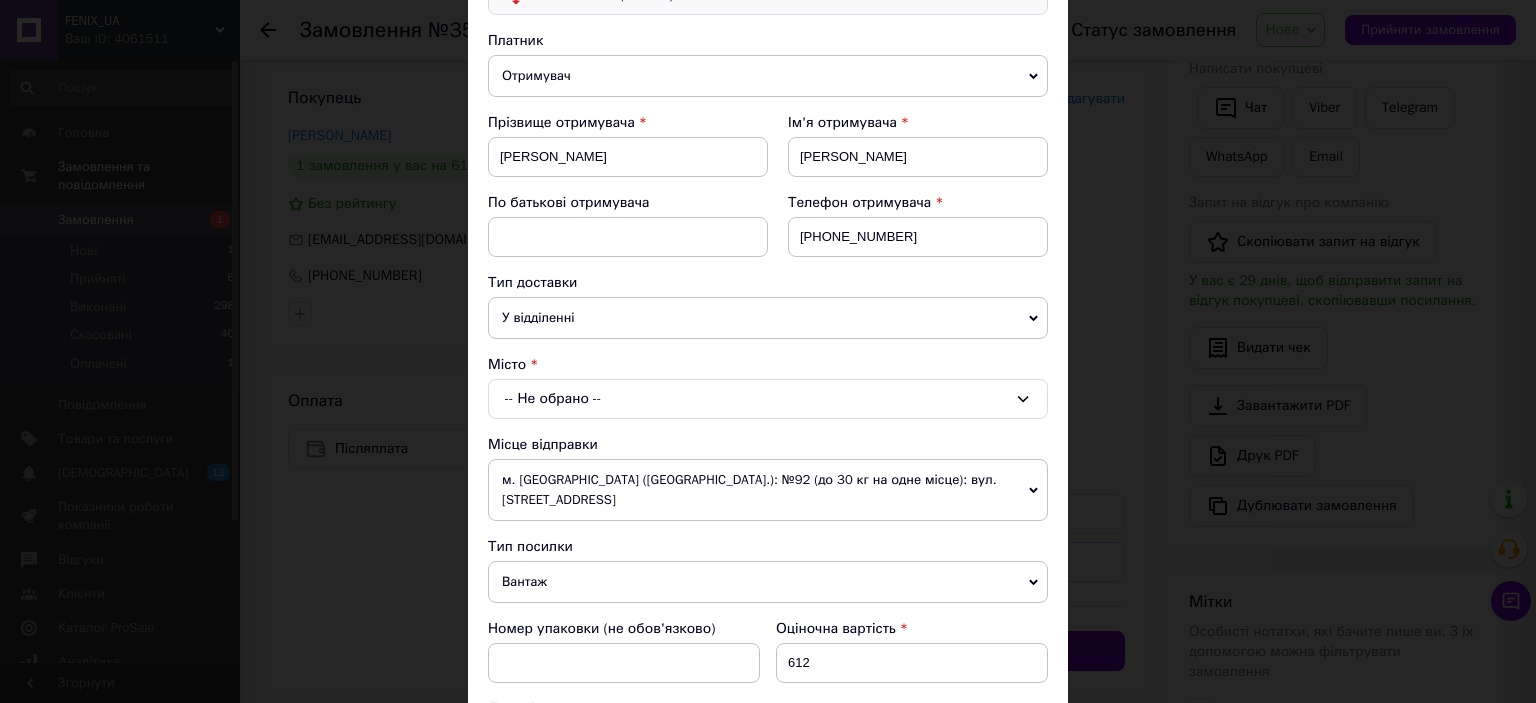 click on "-- Не обрано --" at bounding box center (768, 399) 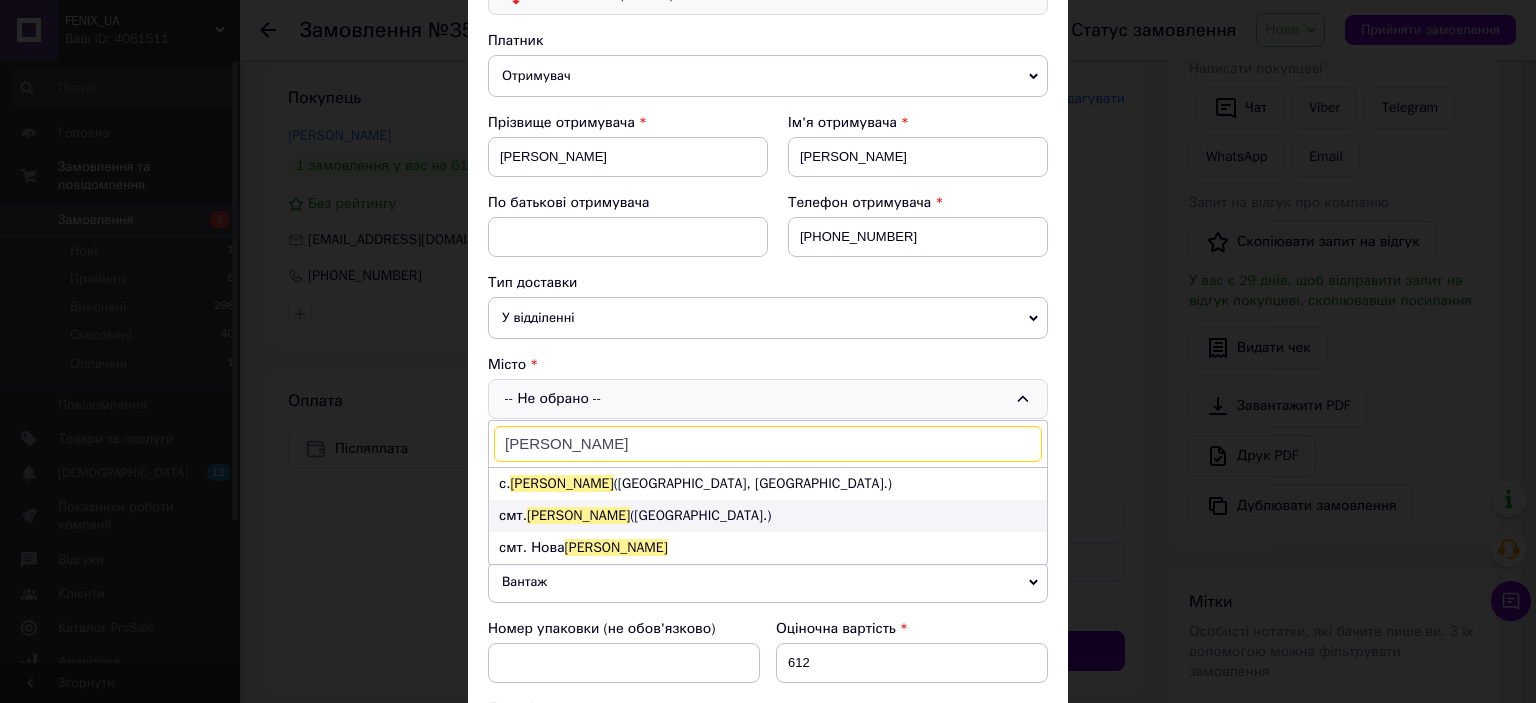 type on "[PERSON_NAME]" 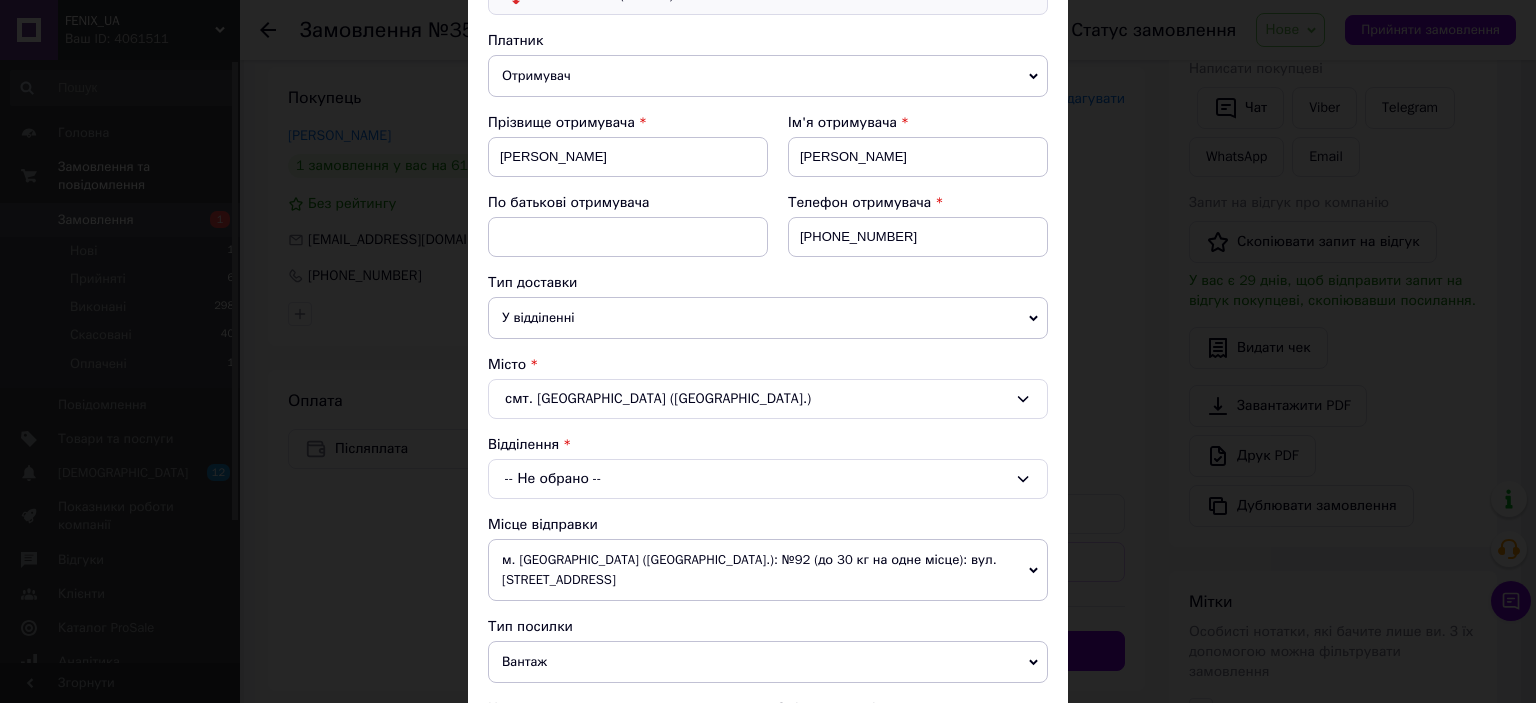 click on "-- Не обрано --" at bounding box center [768, 479] 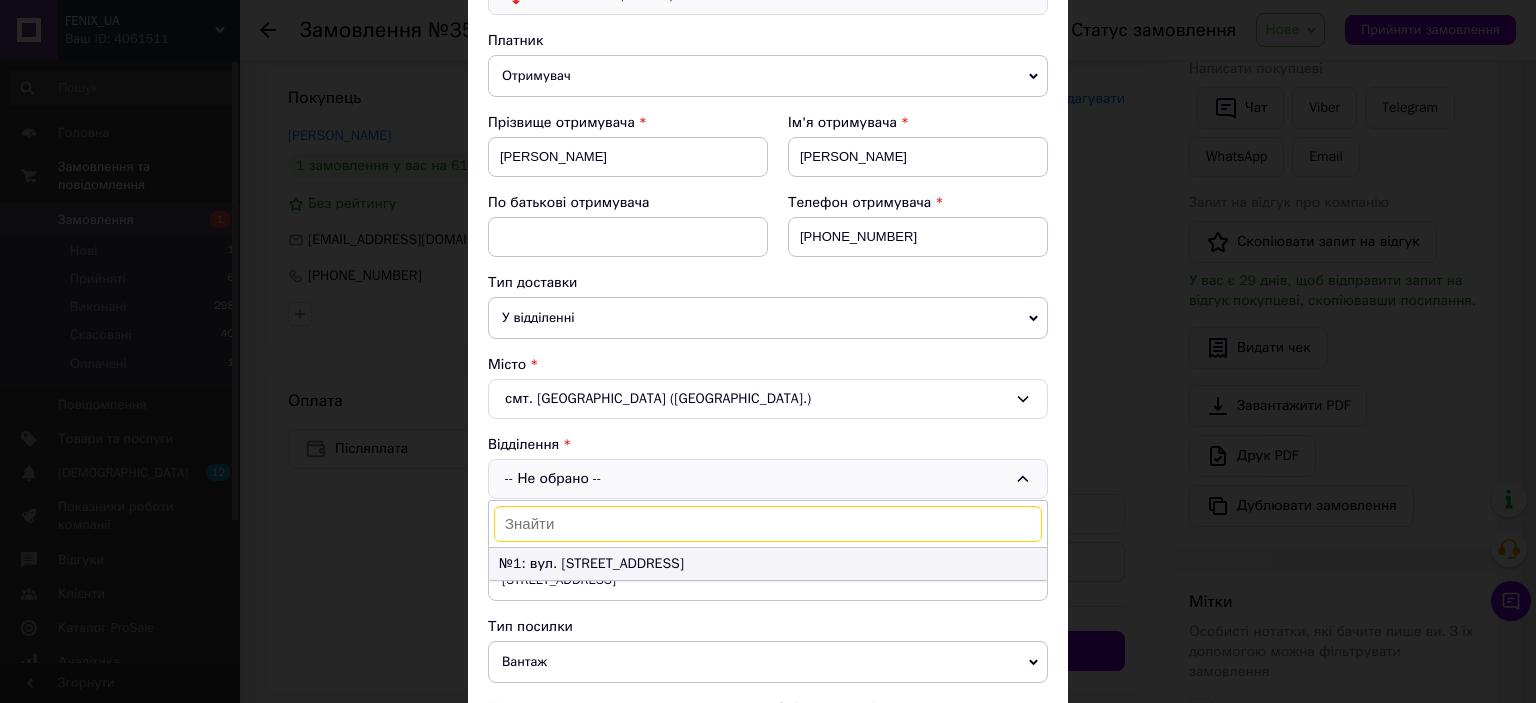 click on "№1: вул. [STREET_ADDRESS]" at bounding box center [768, 564] 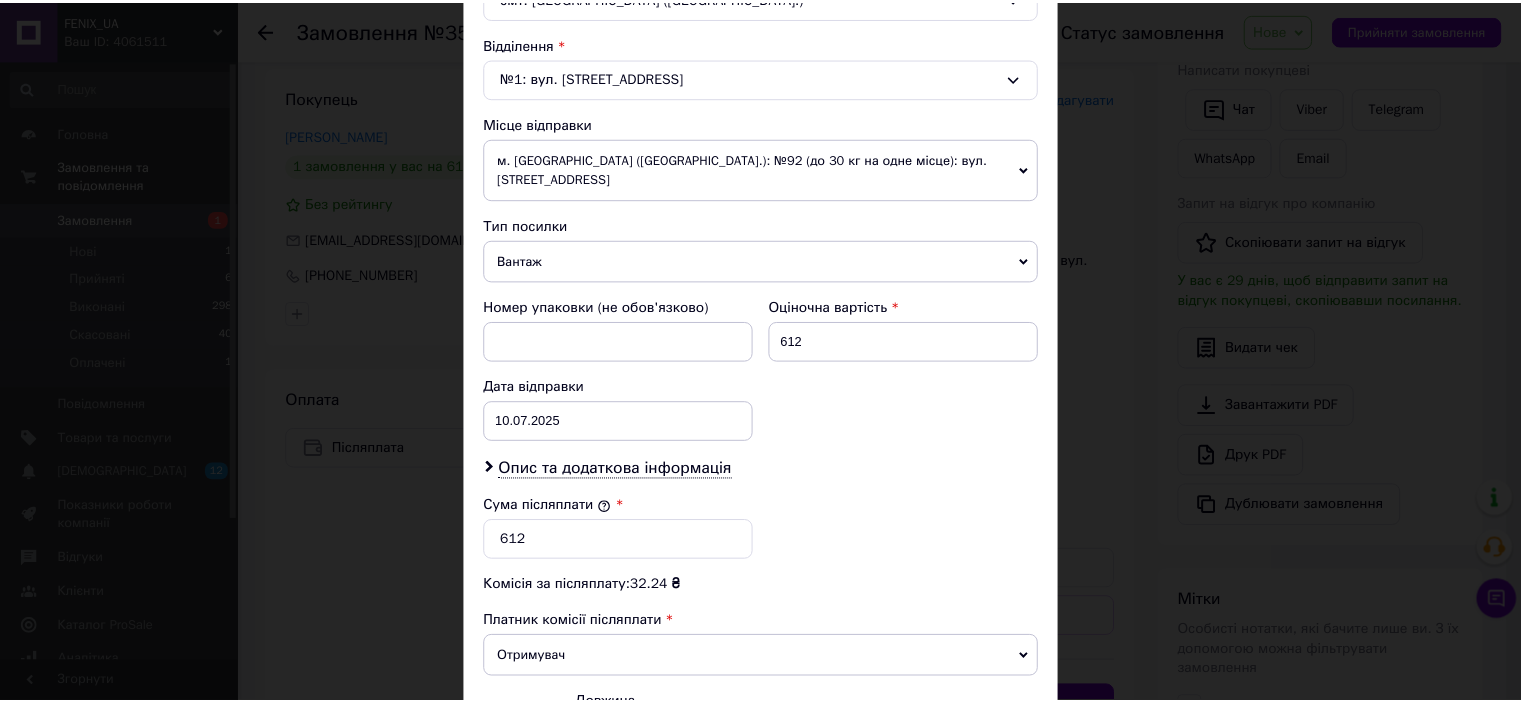 scroll, scrollTop: 816, scrollLeft: 0, axis: vertical 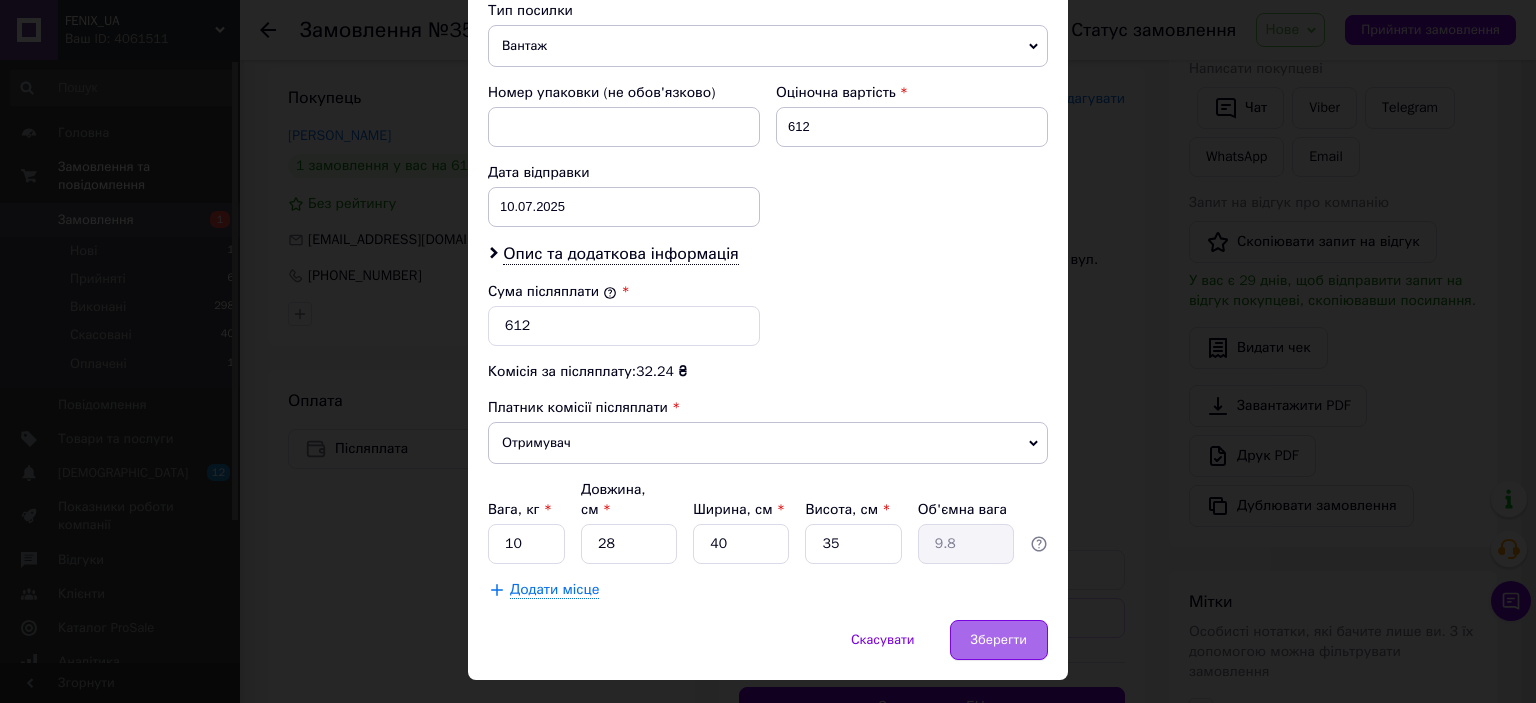 click on "Зберегти" at bounding box center (999, 640) 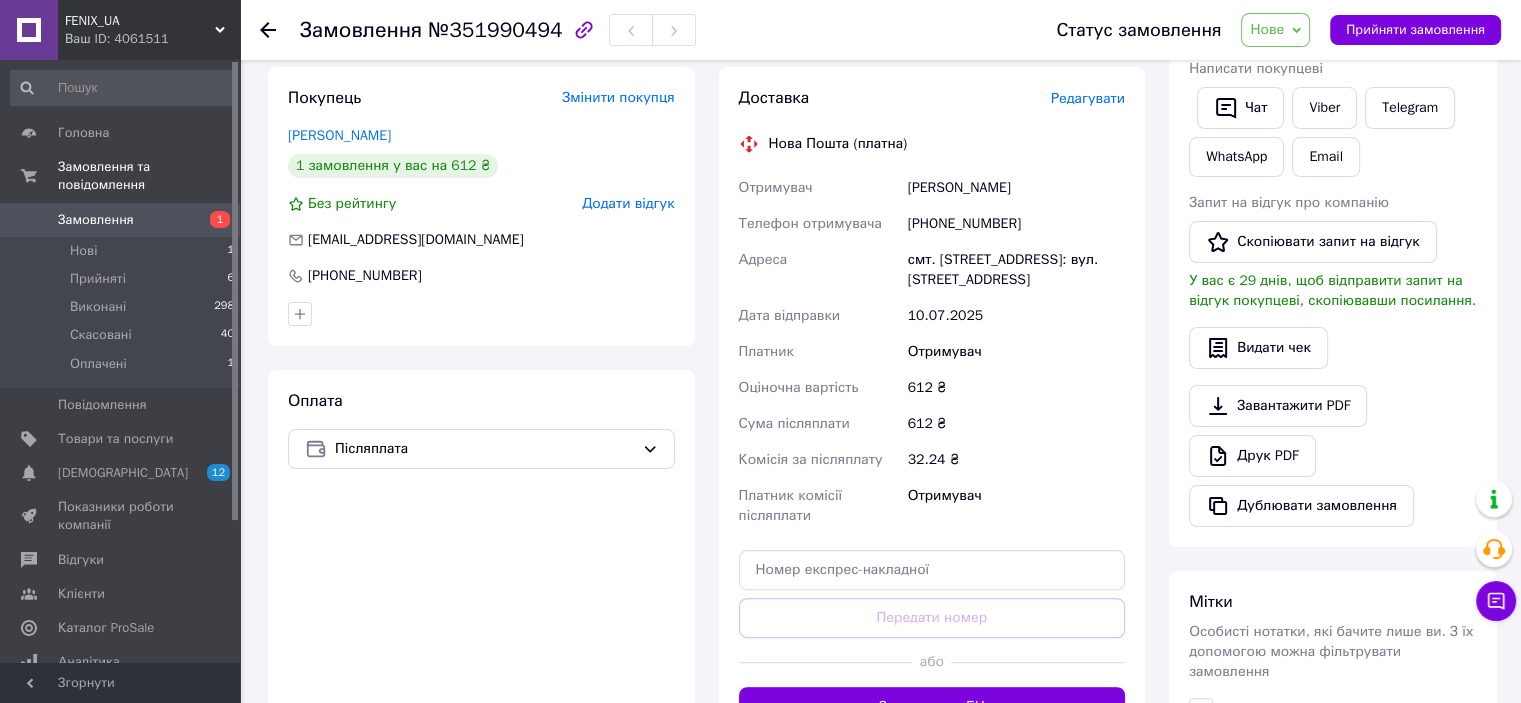 click on "[PERSON_NAME]" at bounding box center (1016, 188) 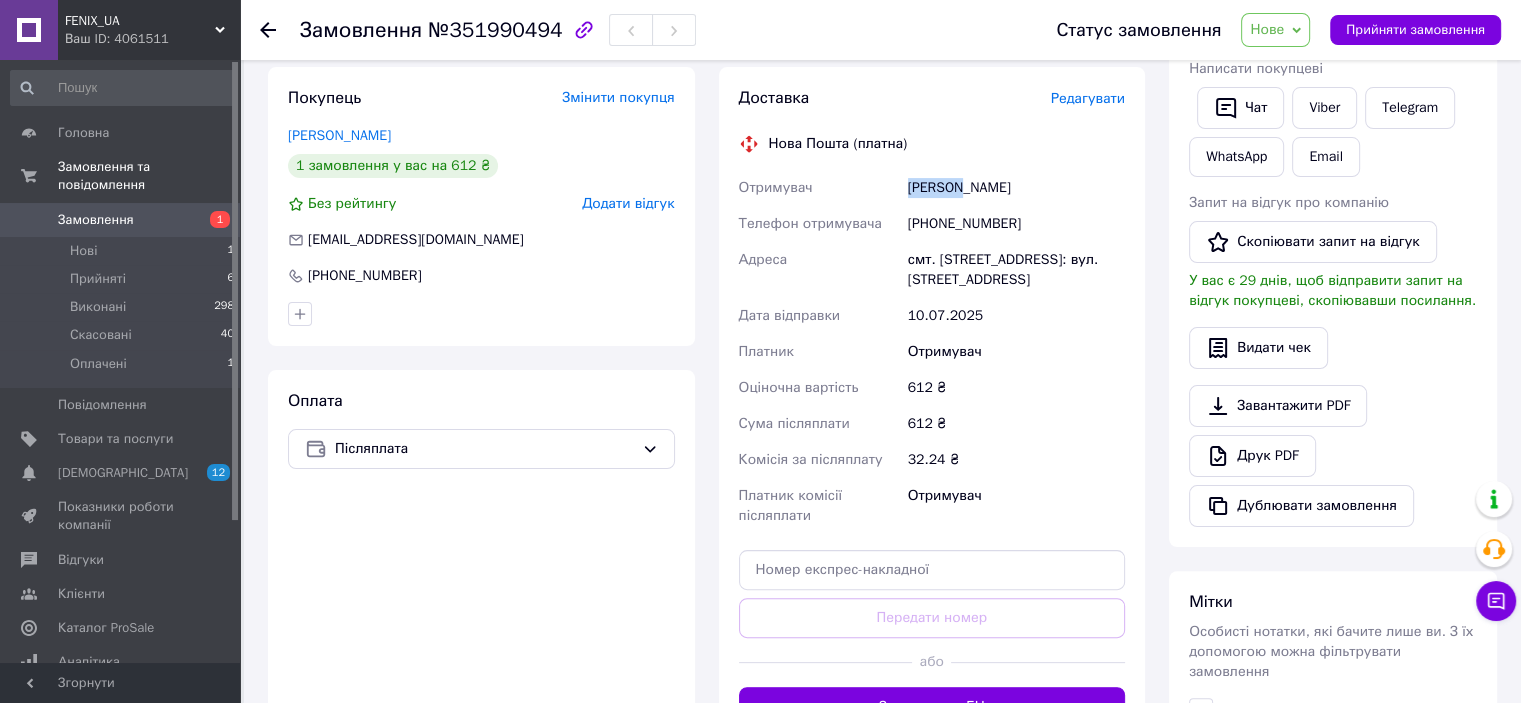 click on "[PERSON_NAME]" at bounding box center (1016, 188) 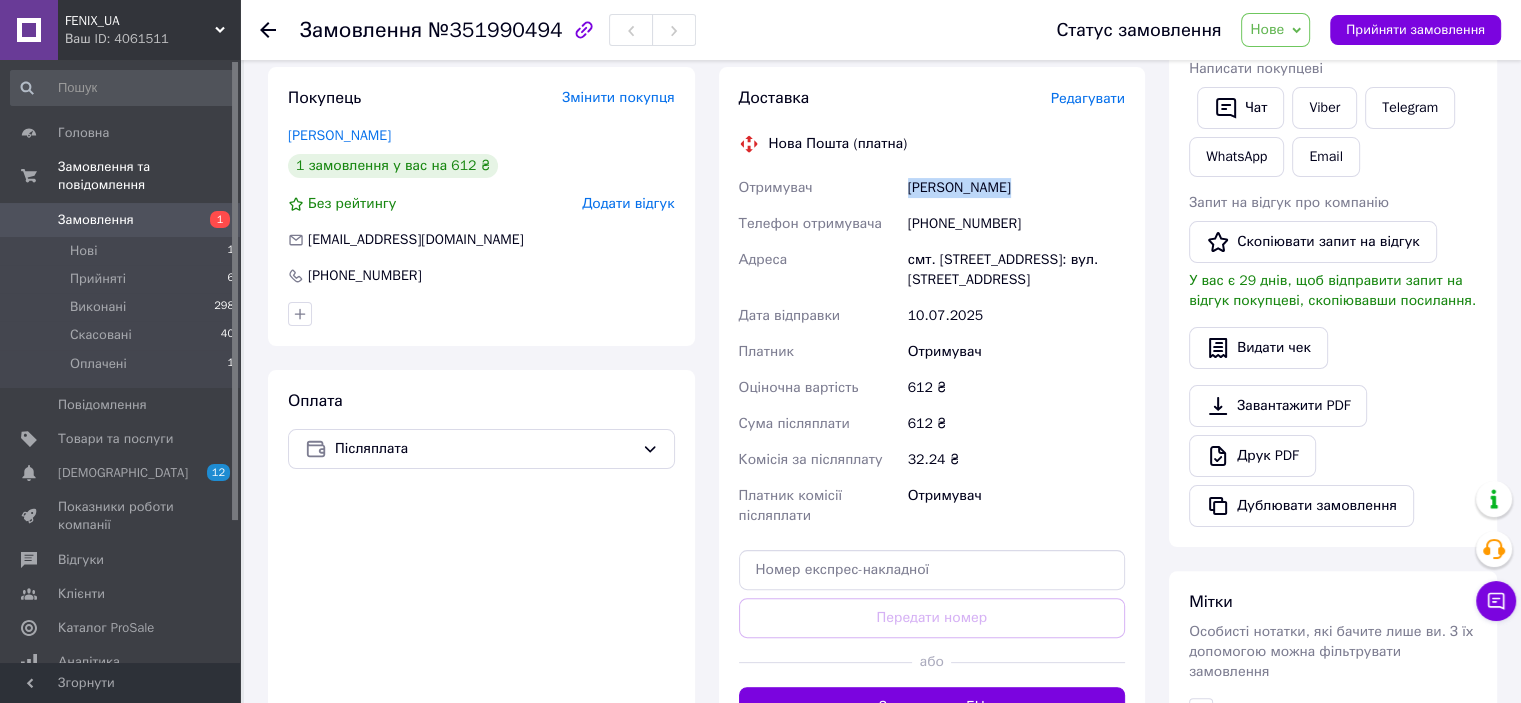 click on "[PERSON_NAME]" at bounding box center [1016, 188] 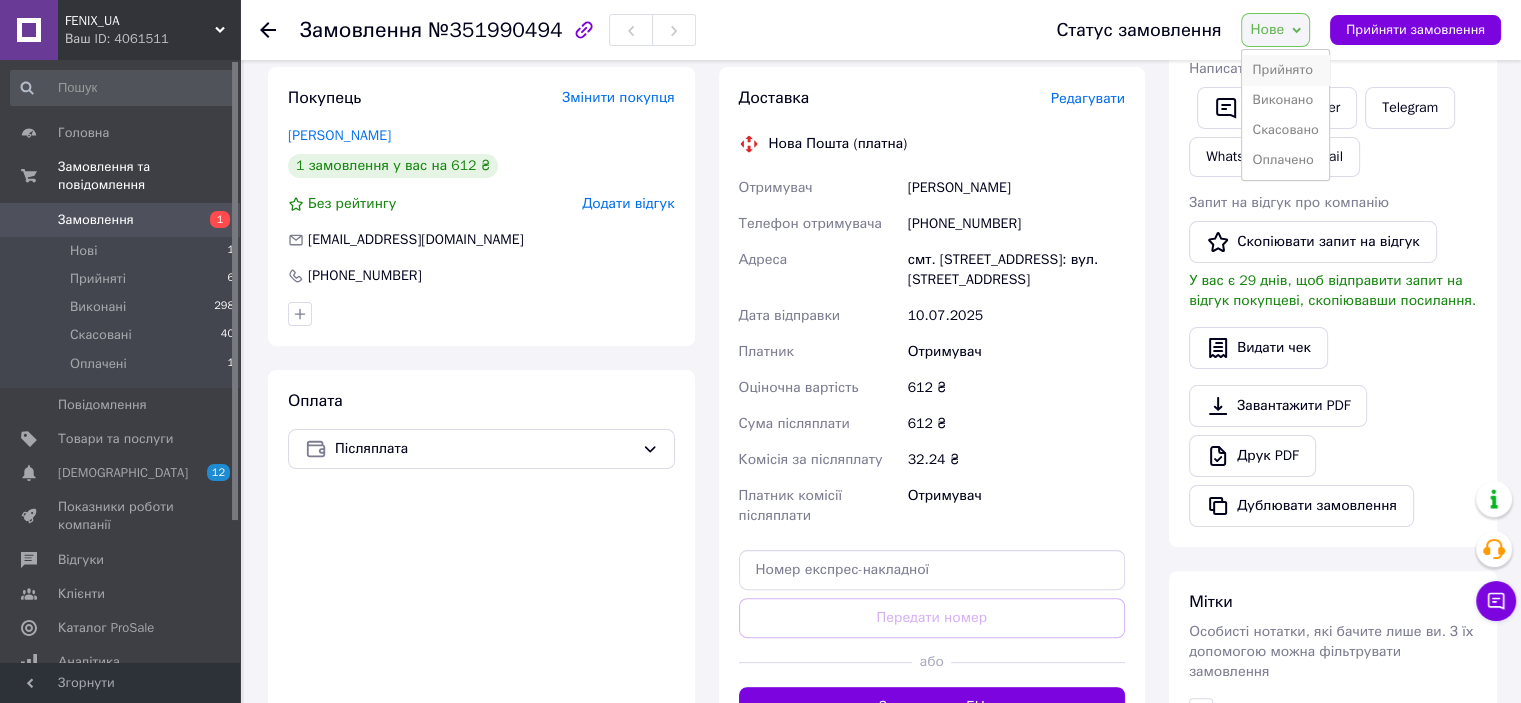click on "Прийнято" at bounding box center [1285, 70] 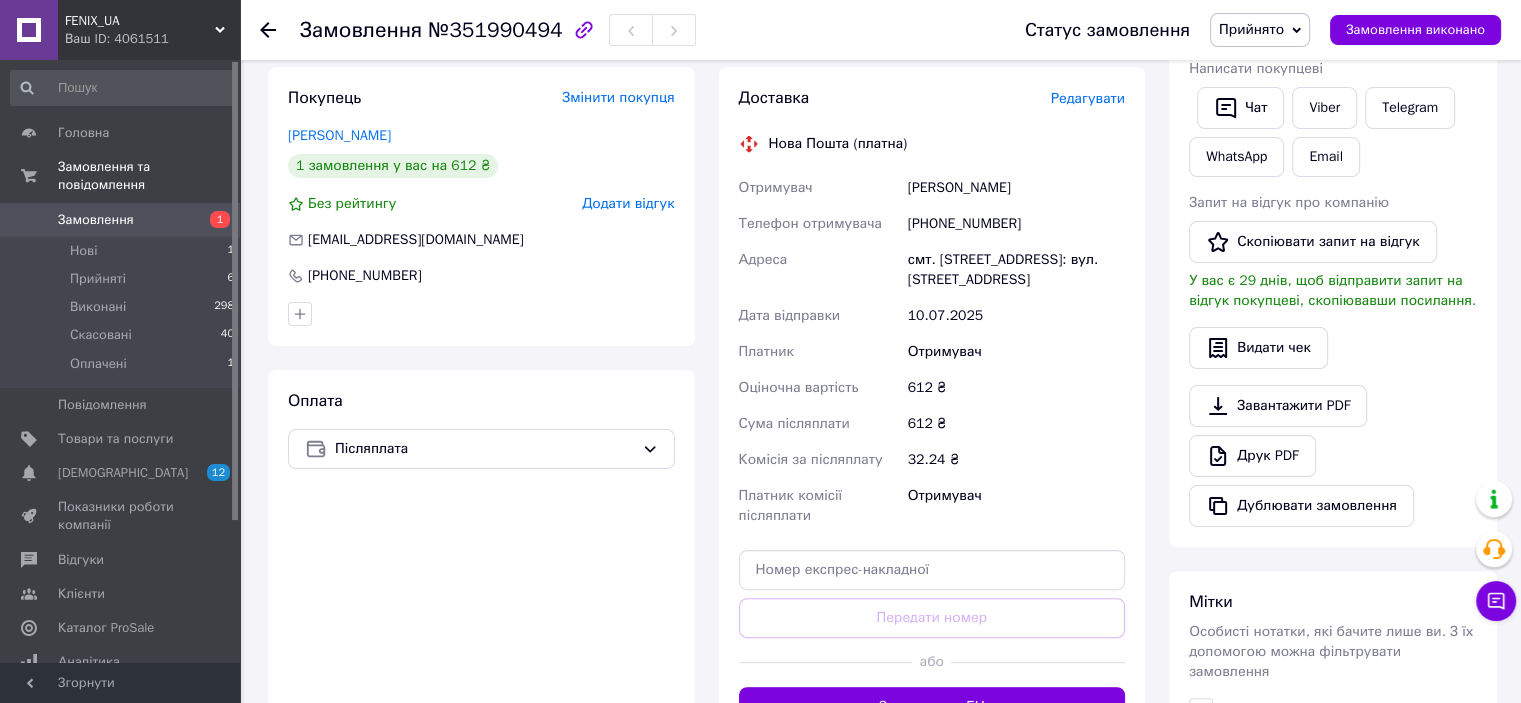 click on "[PHONE_NUMBER]" at bounding box center (1016, 224) 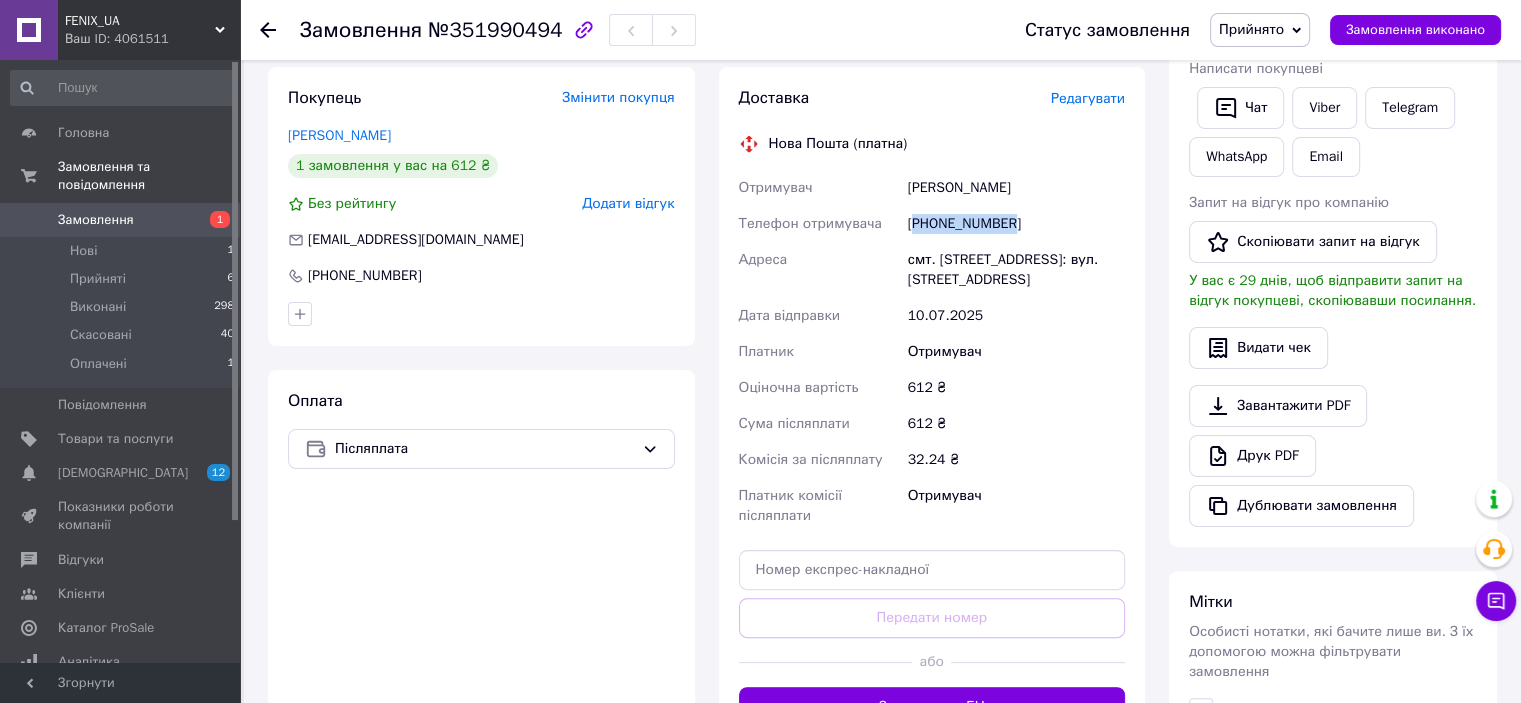 click on "[PHONE_NUMBER]" at bounding box center (1016, 224) 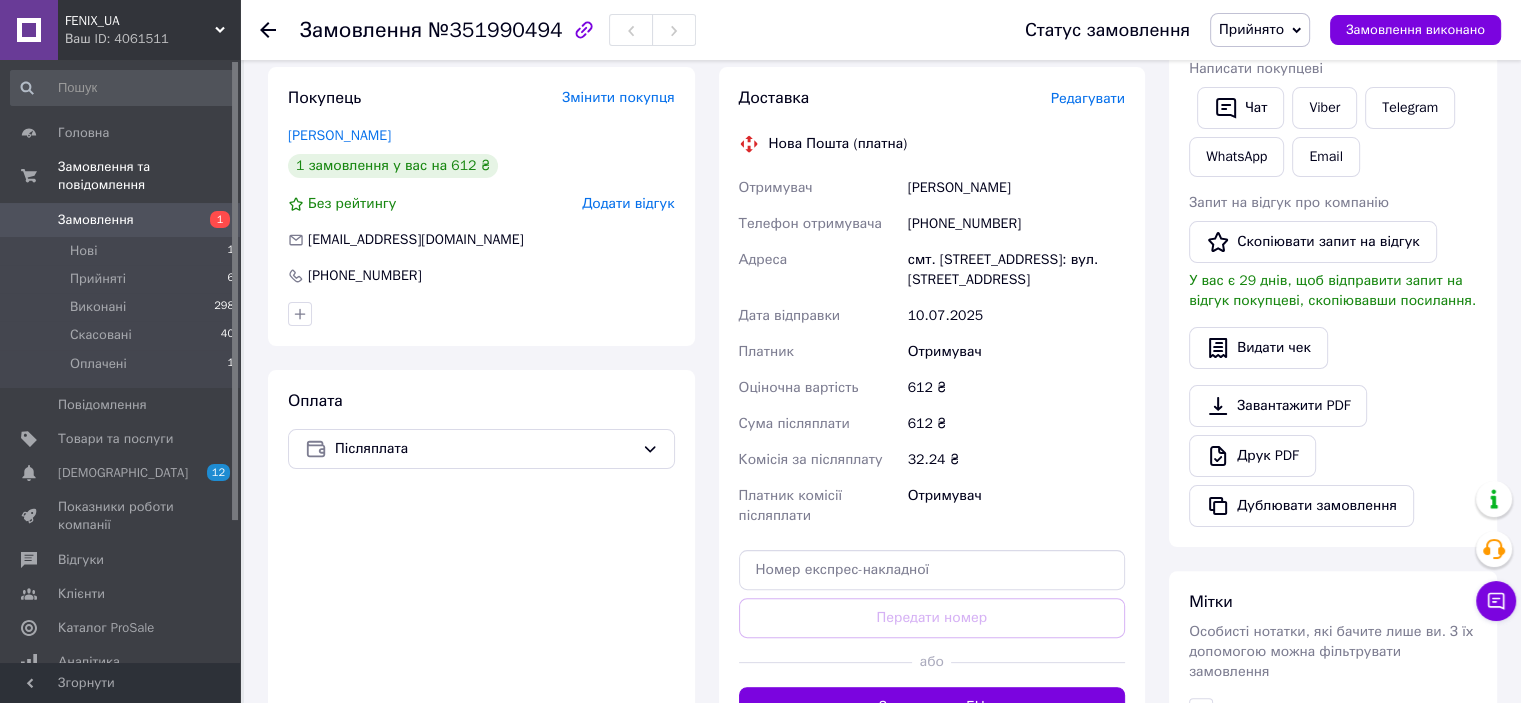 click on "[PERSON_NAME]" at bounding box center [1016, 188] 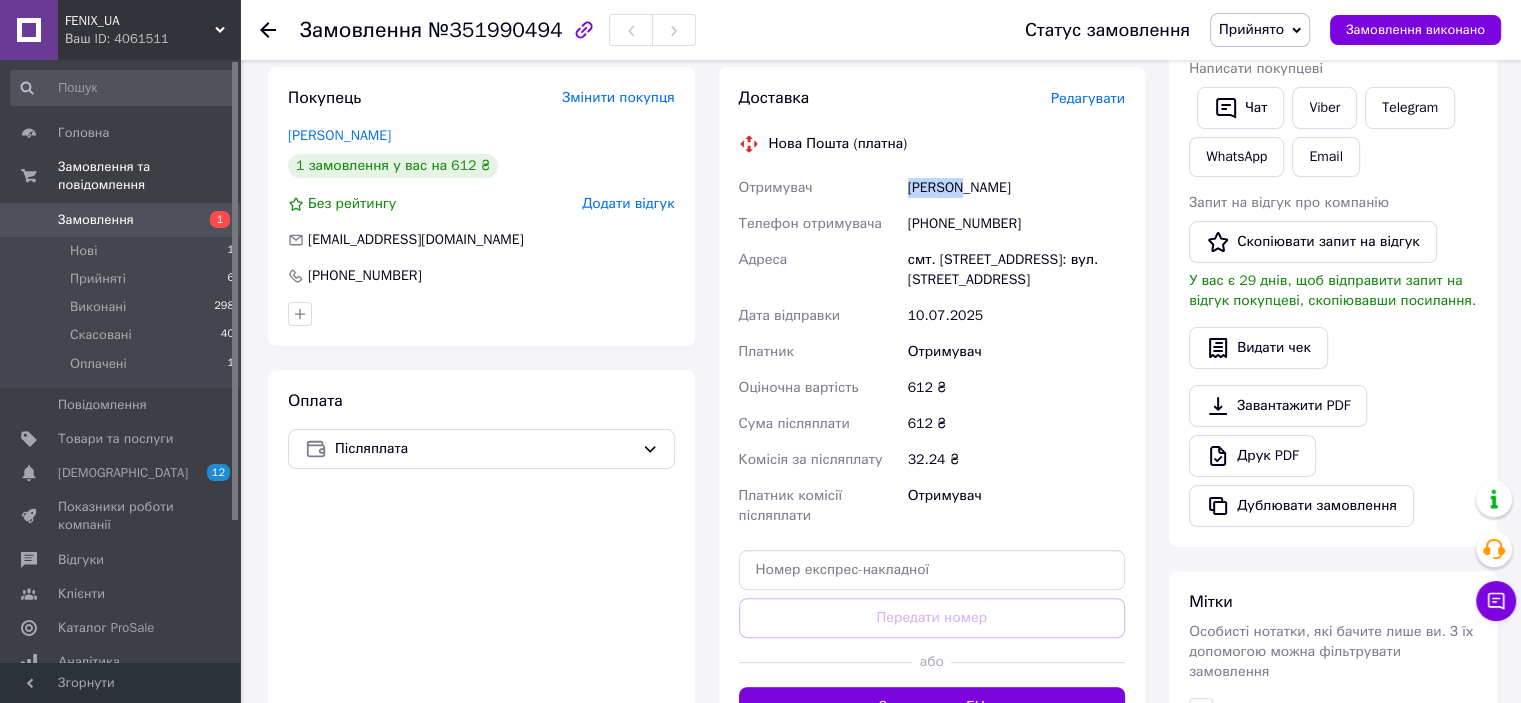 click on "[PERSON_NAME]" at bounding box center [1016, 188] 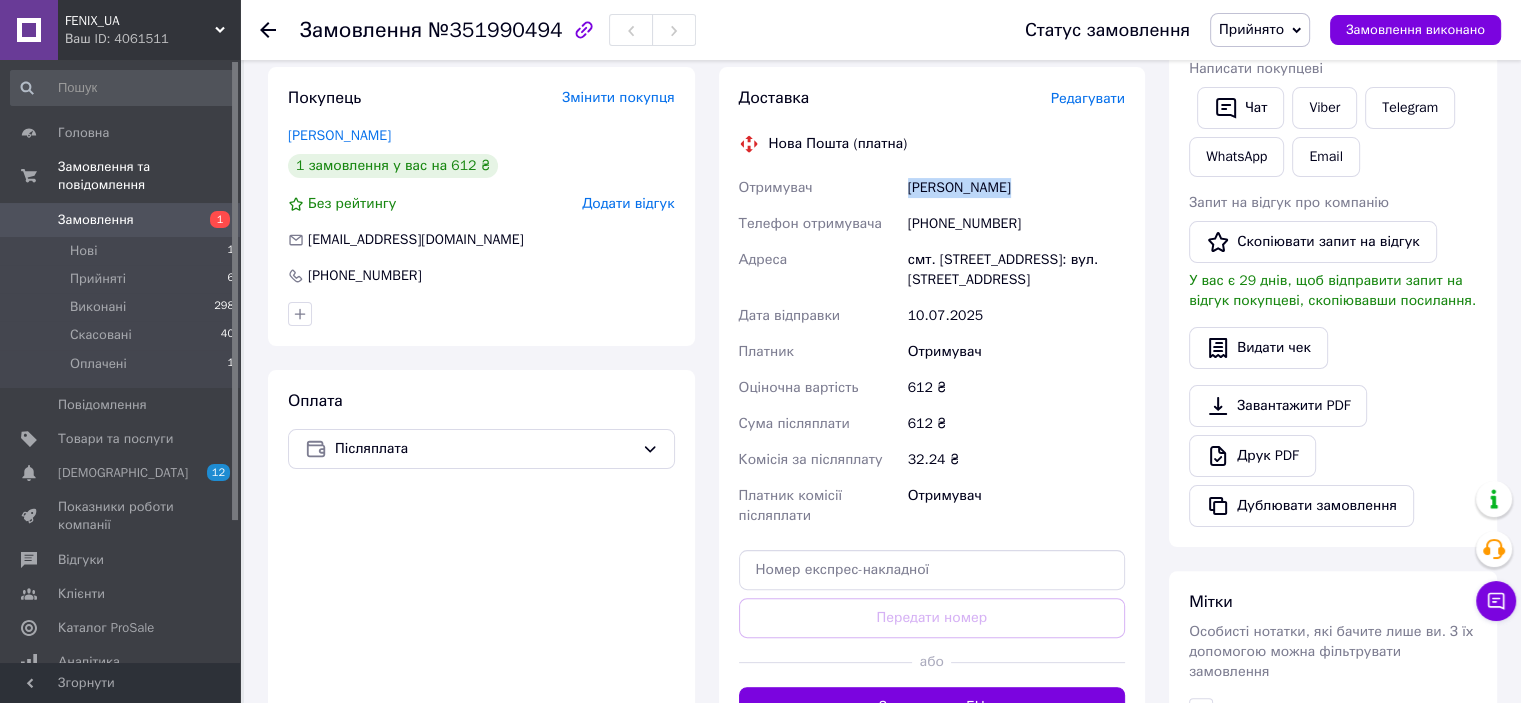 click on "[PERSON_NAME]" at bounding box center (1016, 188) 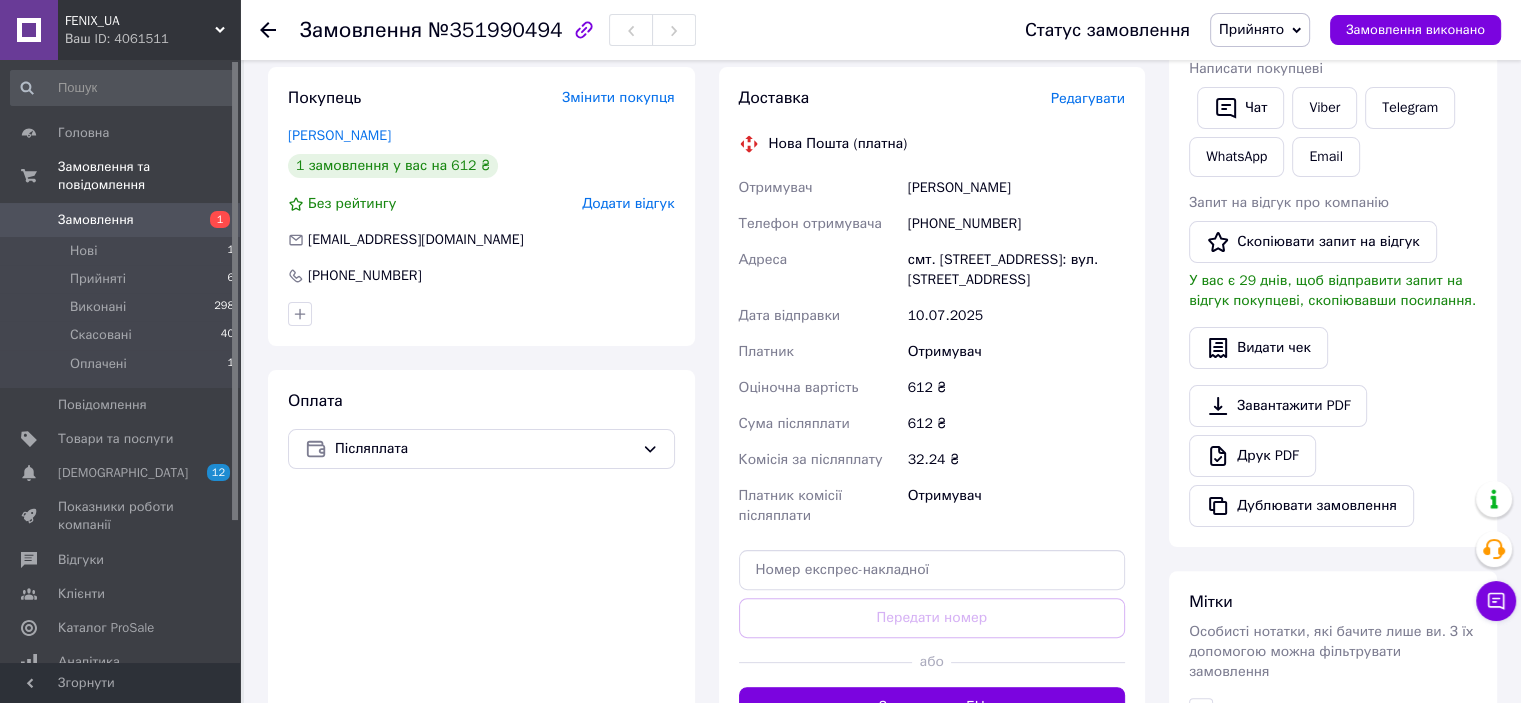 click on "[PHONE_NUMBER]" at bounding box center (1016, 224) 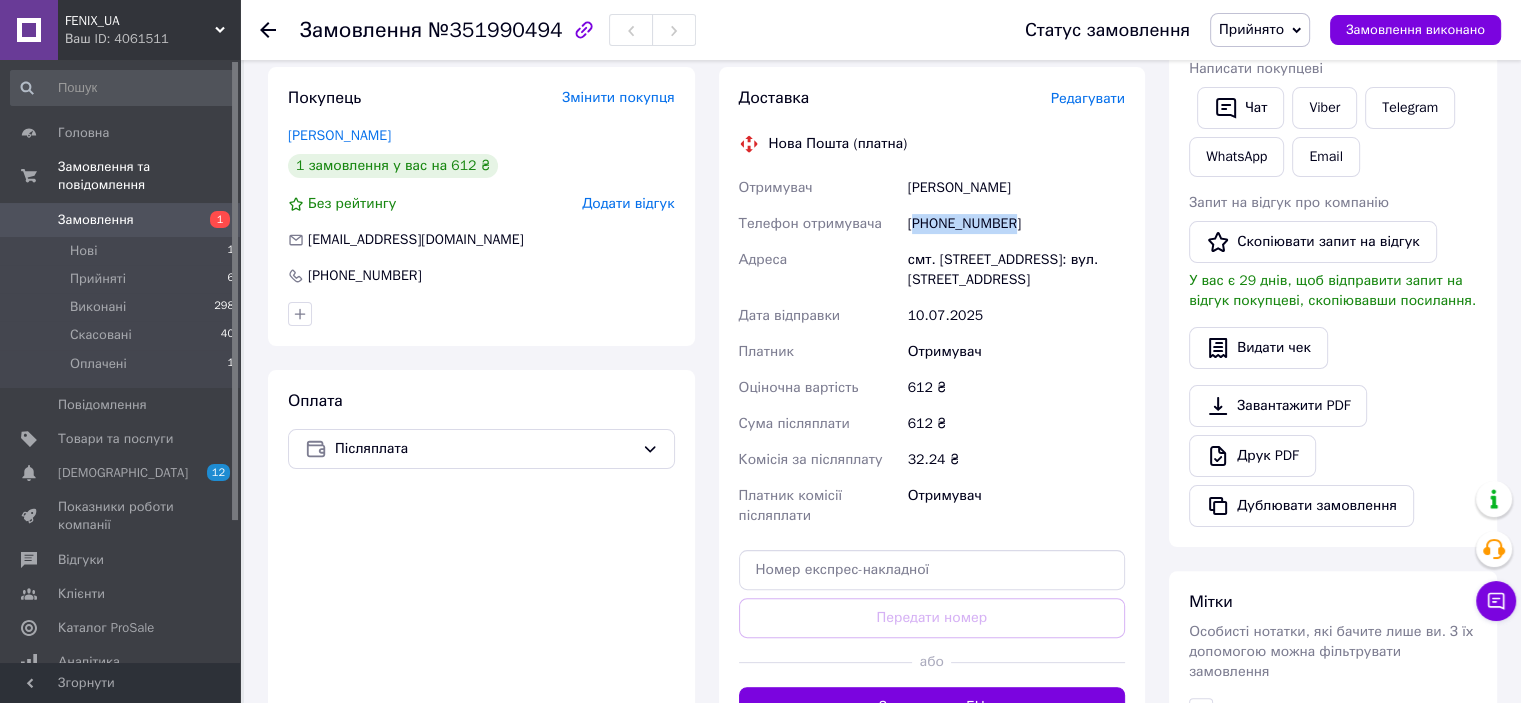 click on "[PHONE_NUMBER]" at bounding box center (1016, 224) 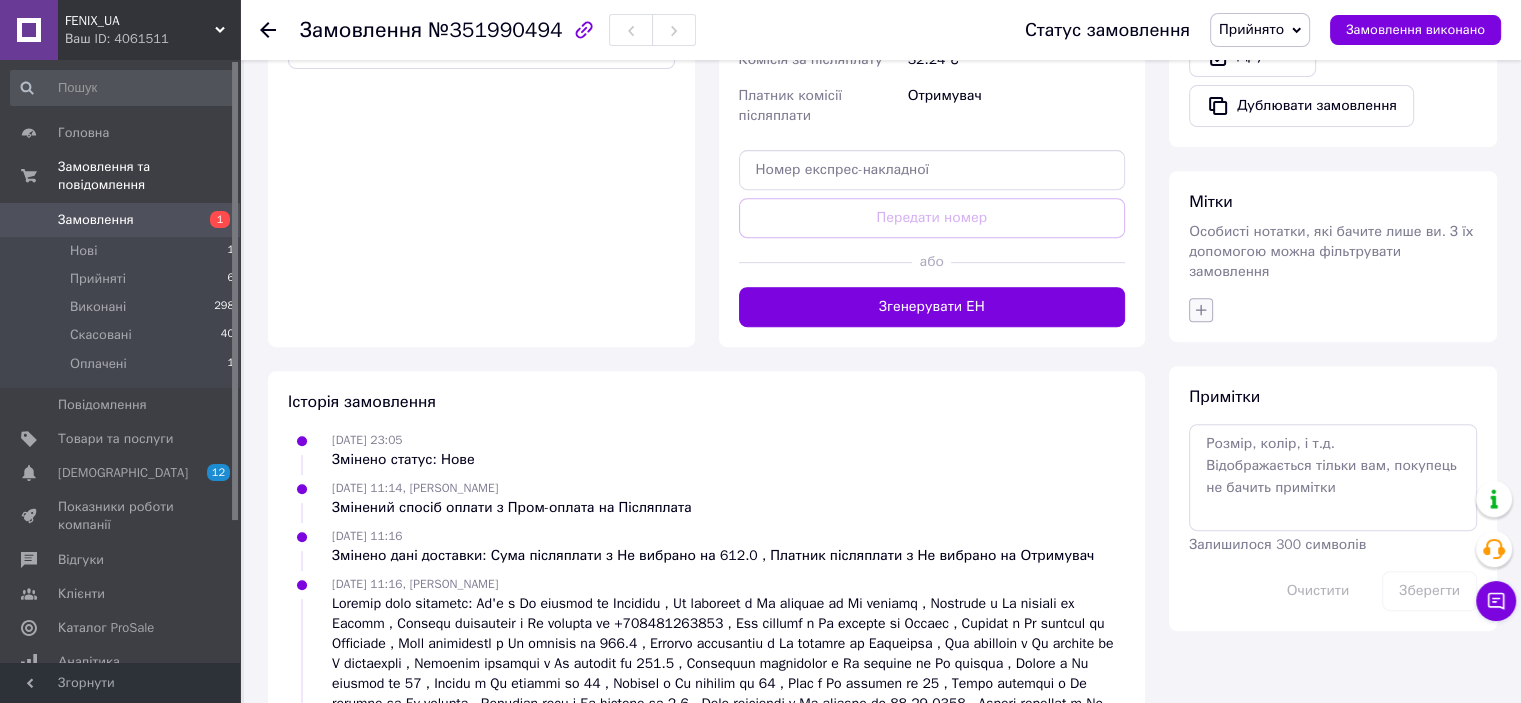 click 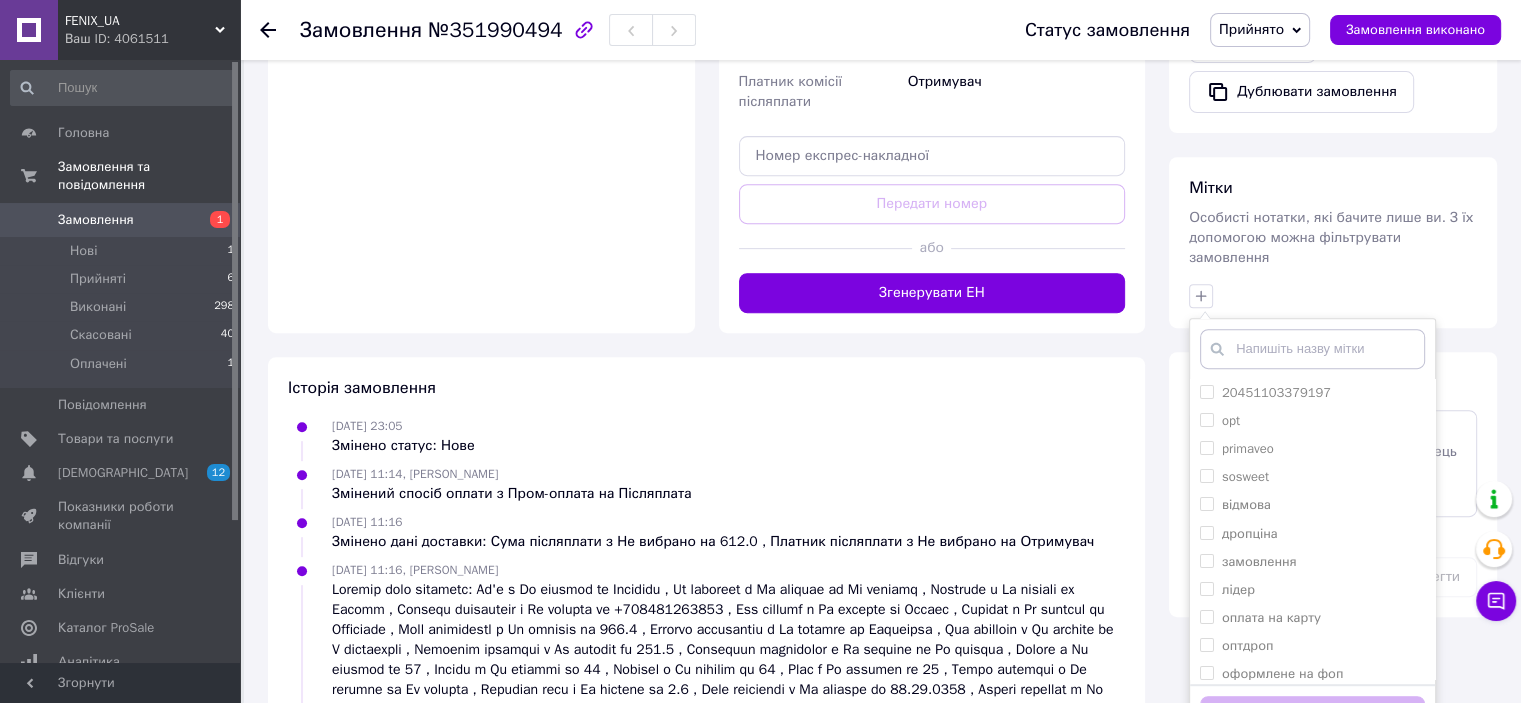 scroll, scrollTop: 972, scrollLeft: 0, axis: vertical 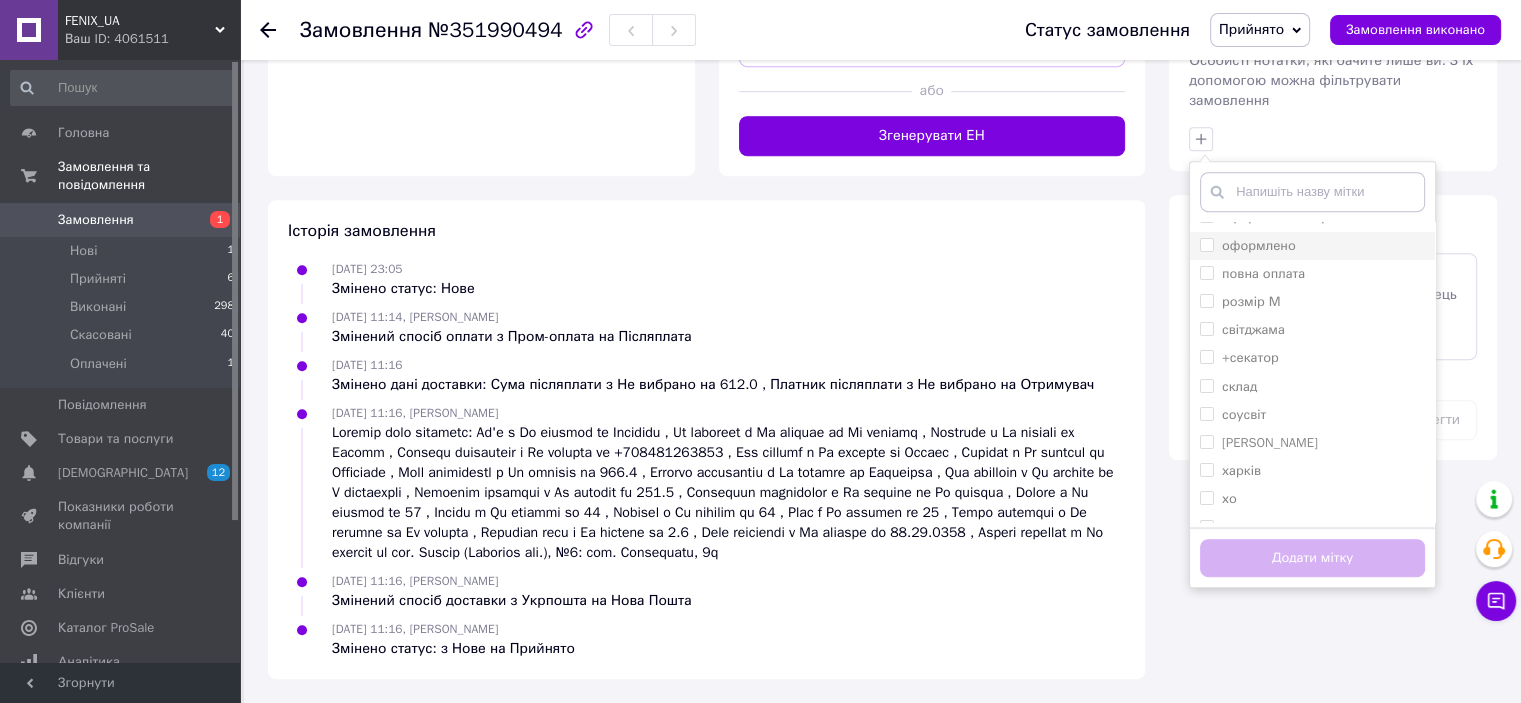 click on "оформлено" at bounding box center (1259, 245) 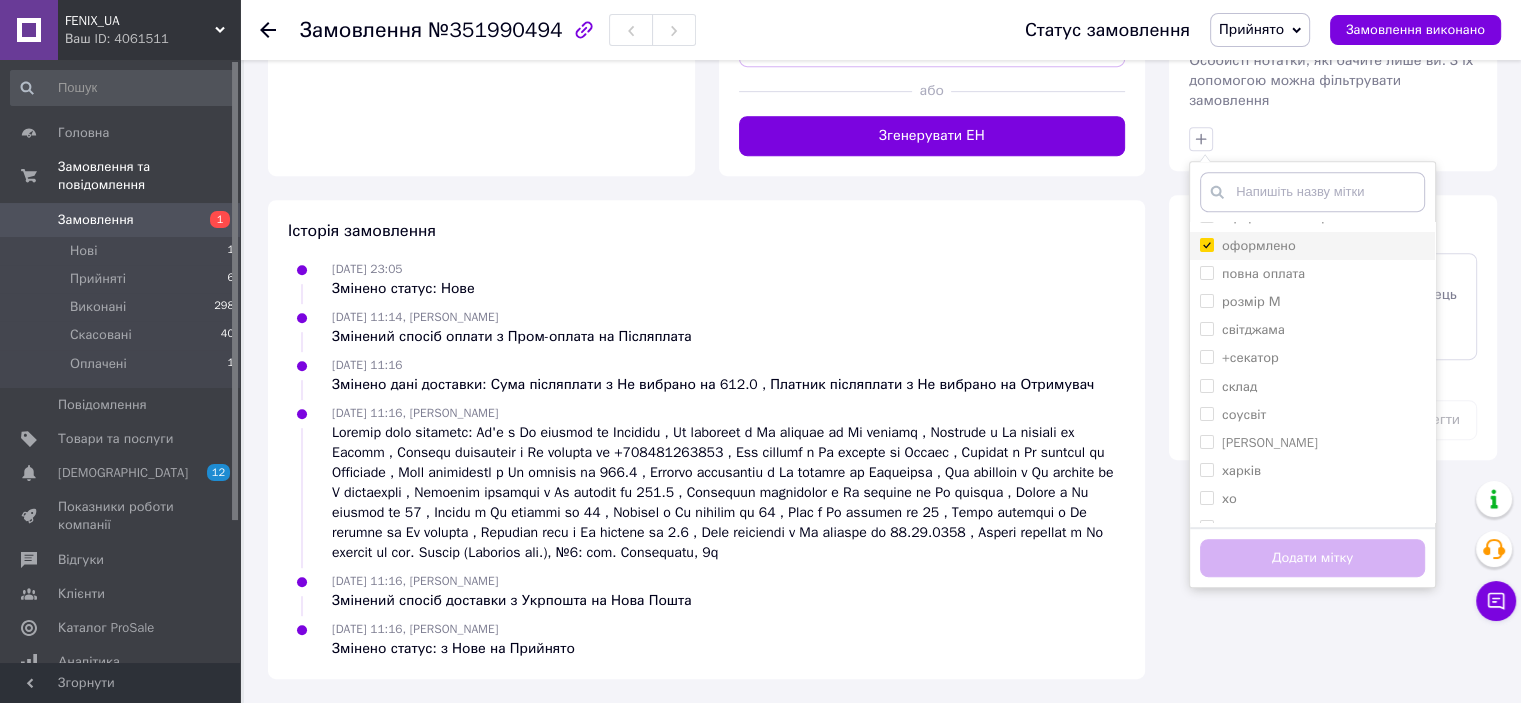 checkbox on "true" 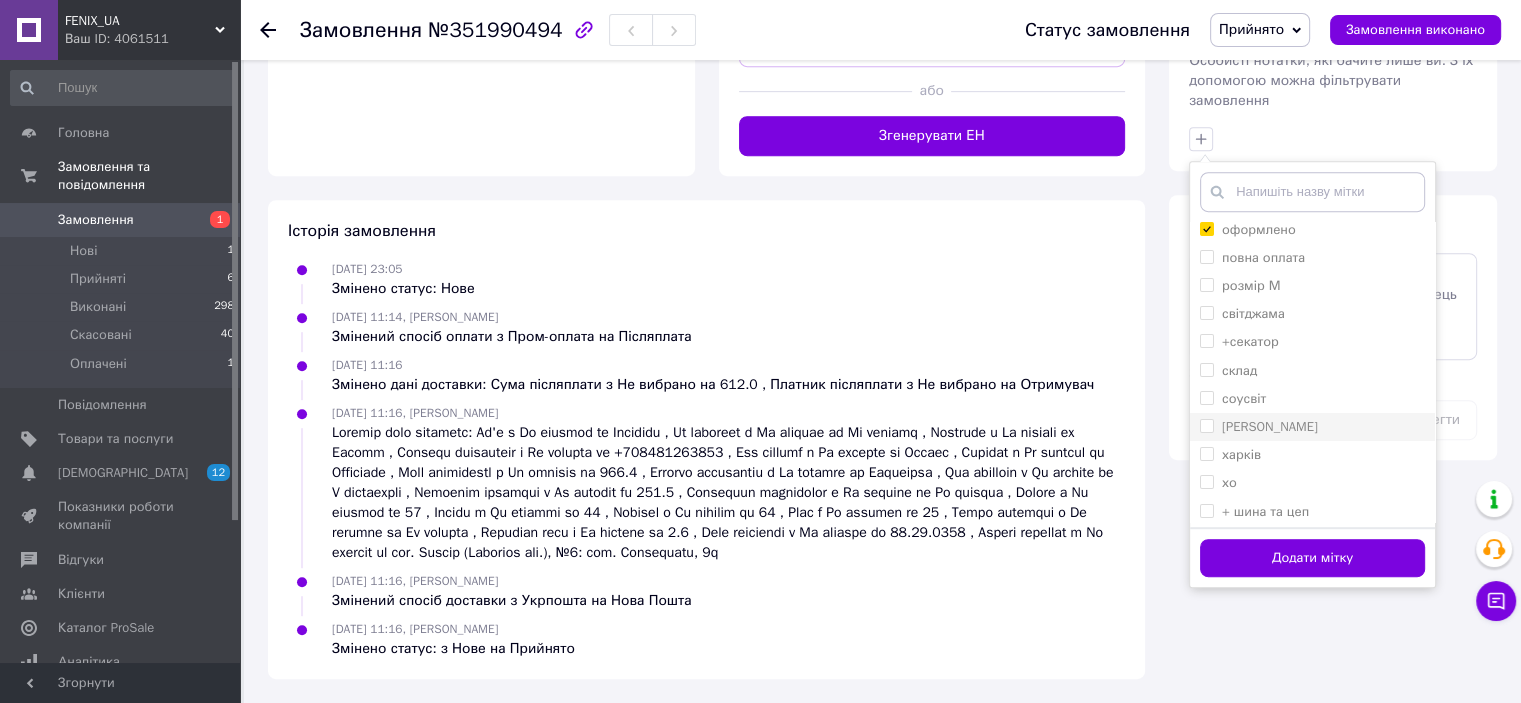 scroll, scrollTop: 320, scrollLeft: 0, axis: vertical 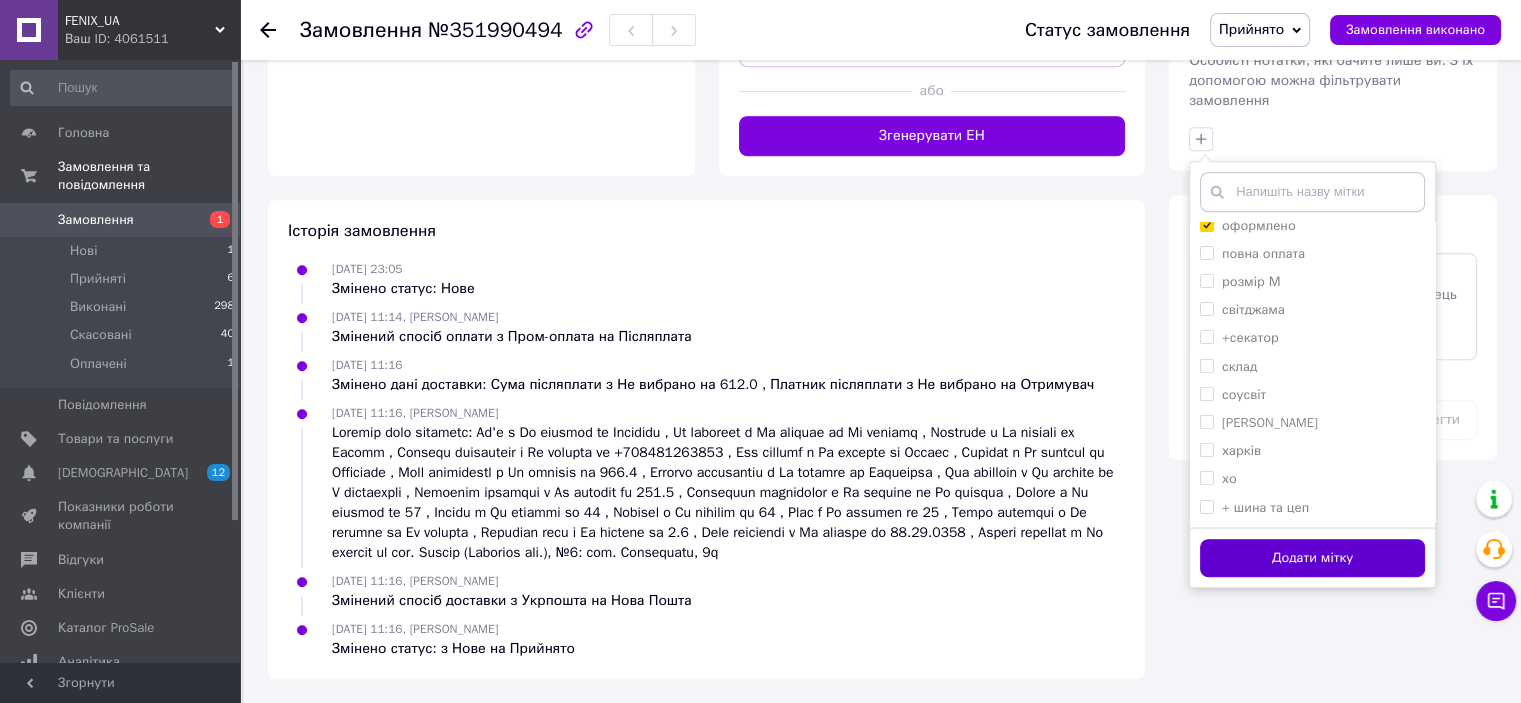 click on "Додати мітку" at bounding box center [1312, 558] 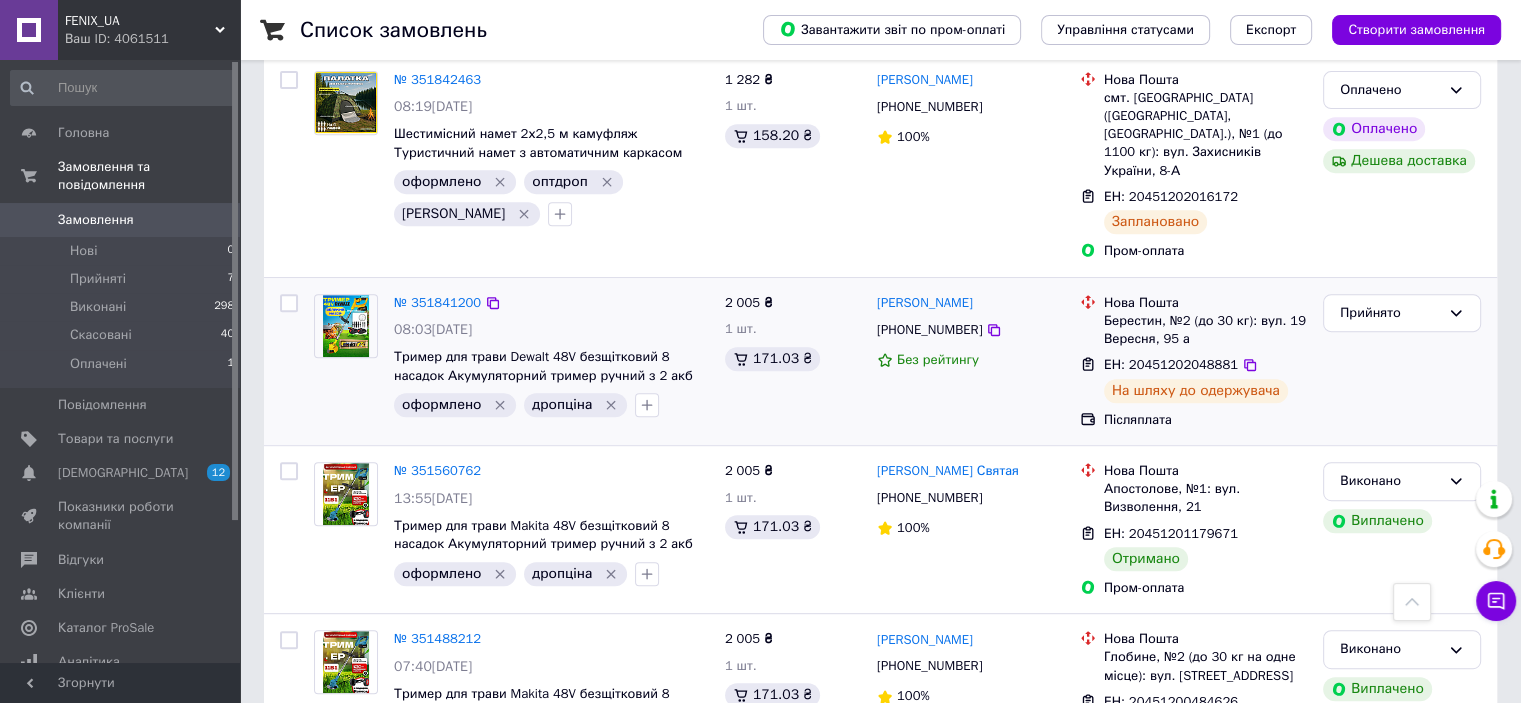 scroll, scrollTop: 800, scrollLeft: 0, axis: vertical 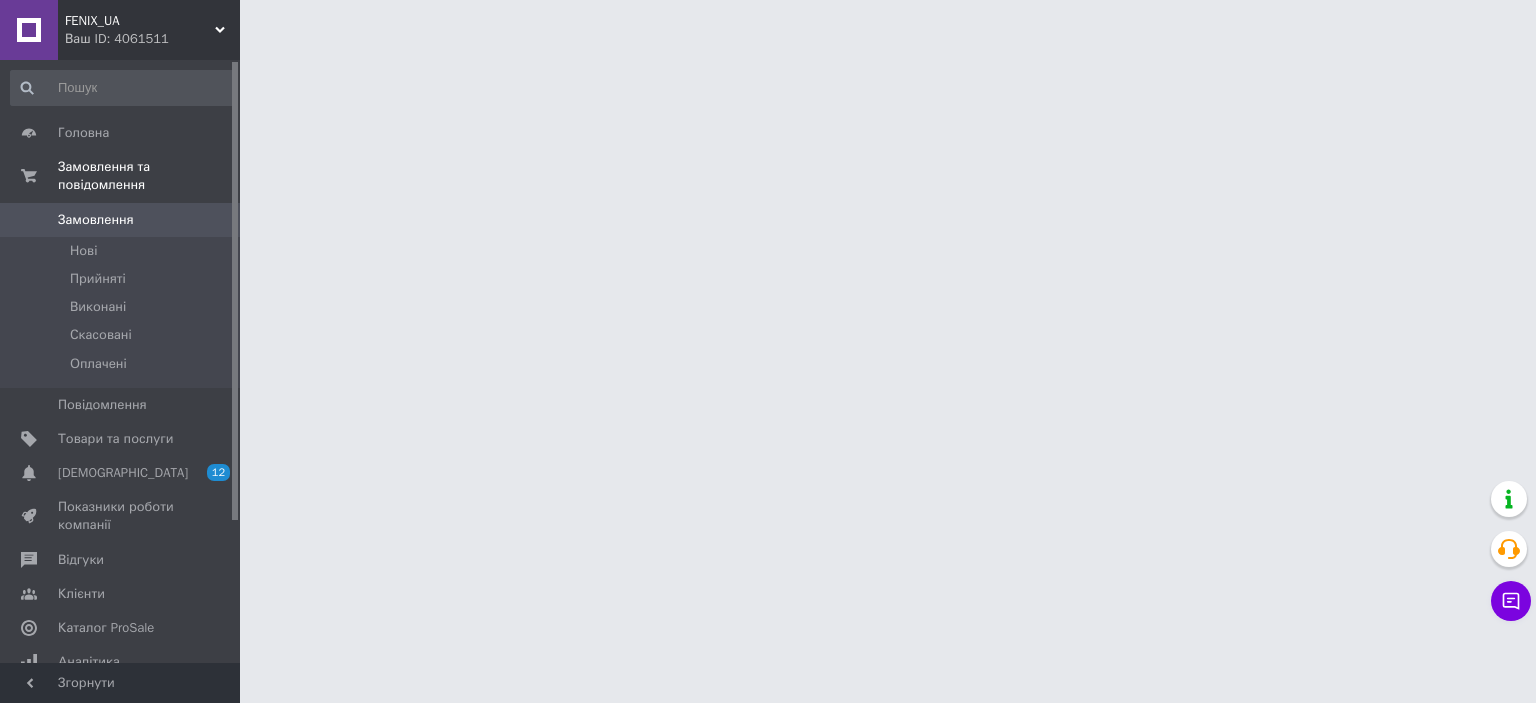 drag, startPoint x: 0, startPoint y: 0, endPoint x: 624, endPoint y: 295, distance: 690.2181 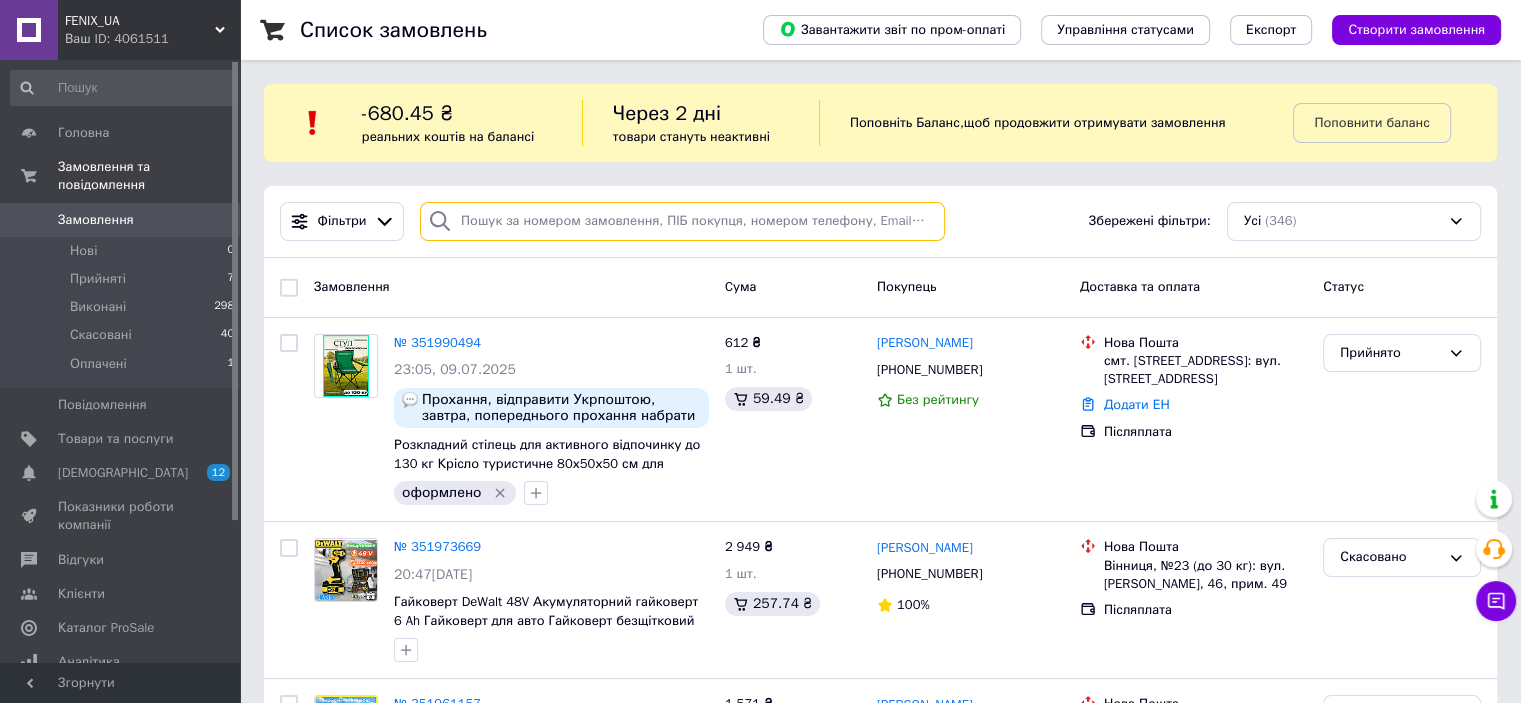 click at bounding box center (682, 221) 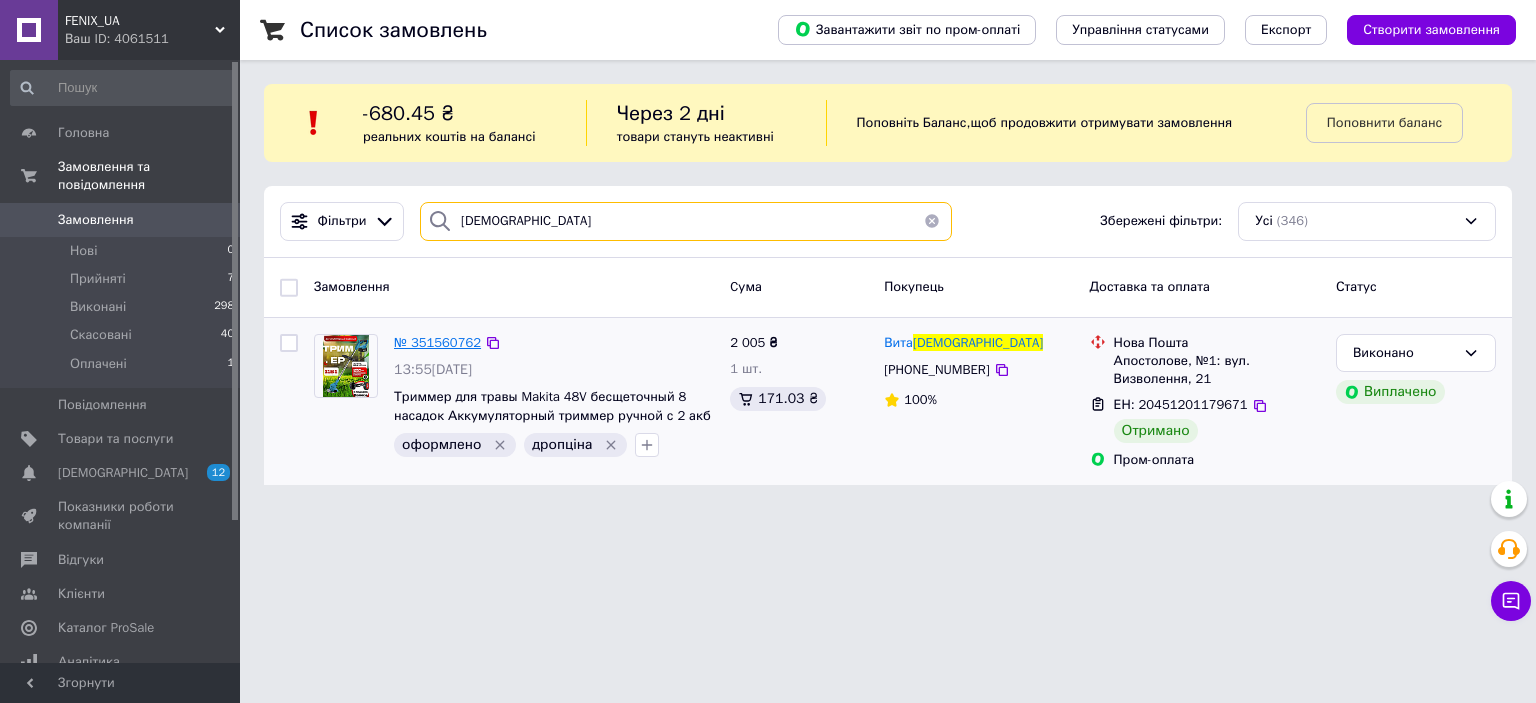 type on "Святая" 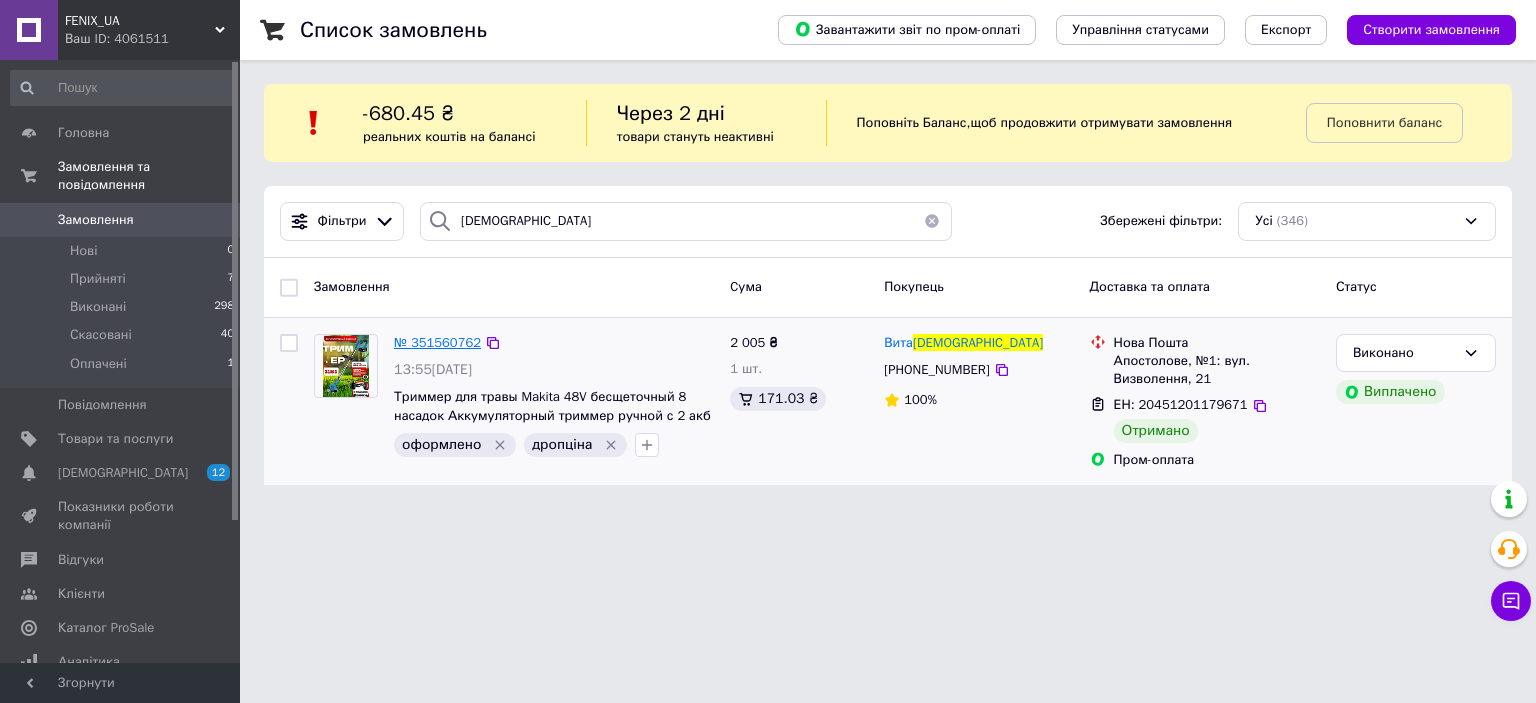 click on "№ 351560762" at bounding box center [437, 342] 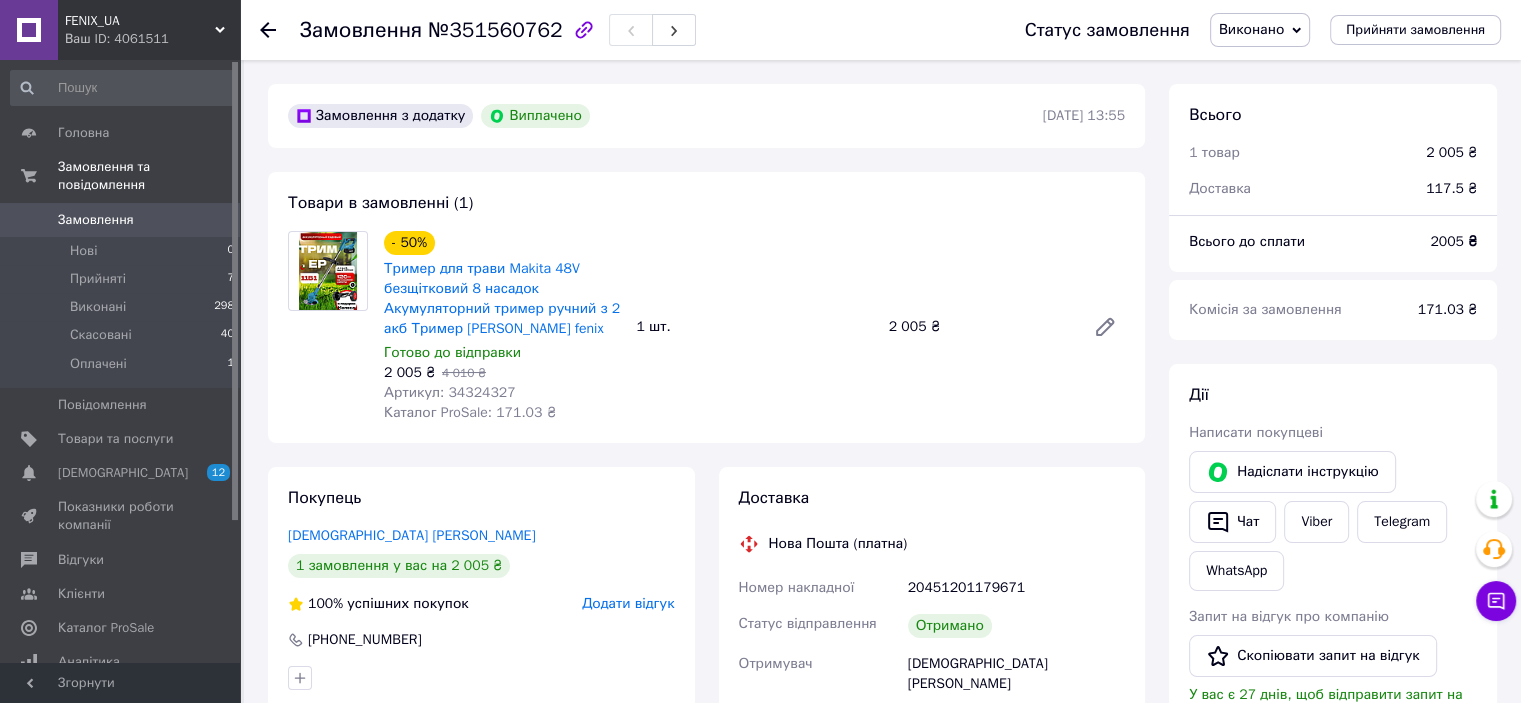 scroll, scrollTop: 68, scrollLeft: 0, axis: vertical 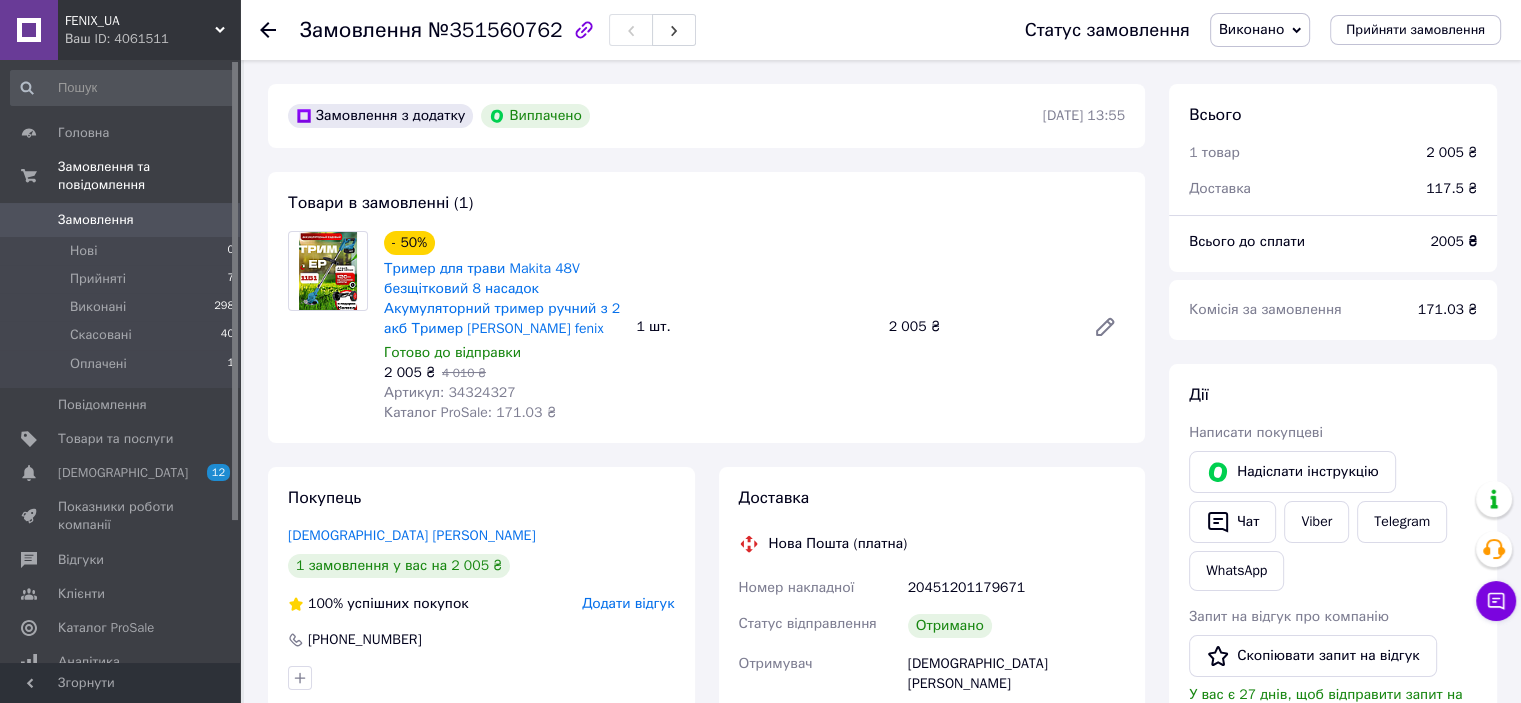 click on "№351560762" at bounding box center [495, 30] 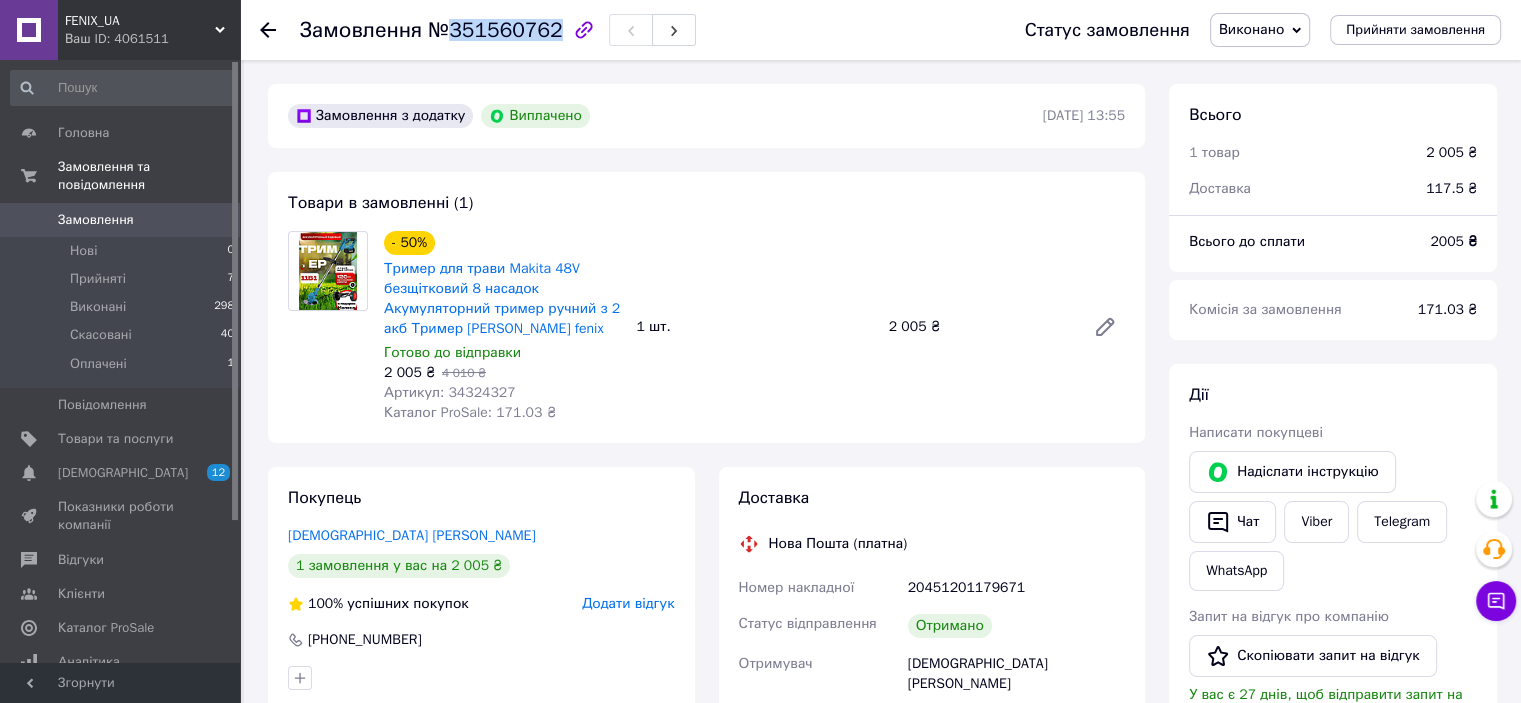 click on "№351560762" at bounding box center (495, 30) 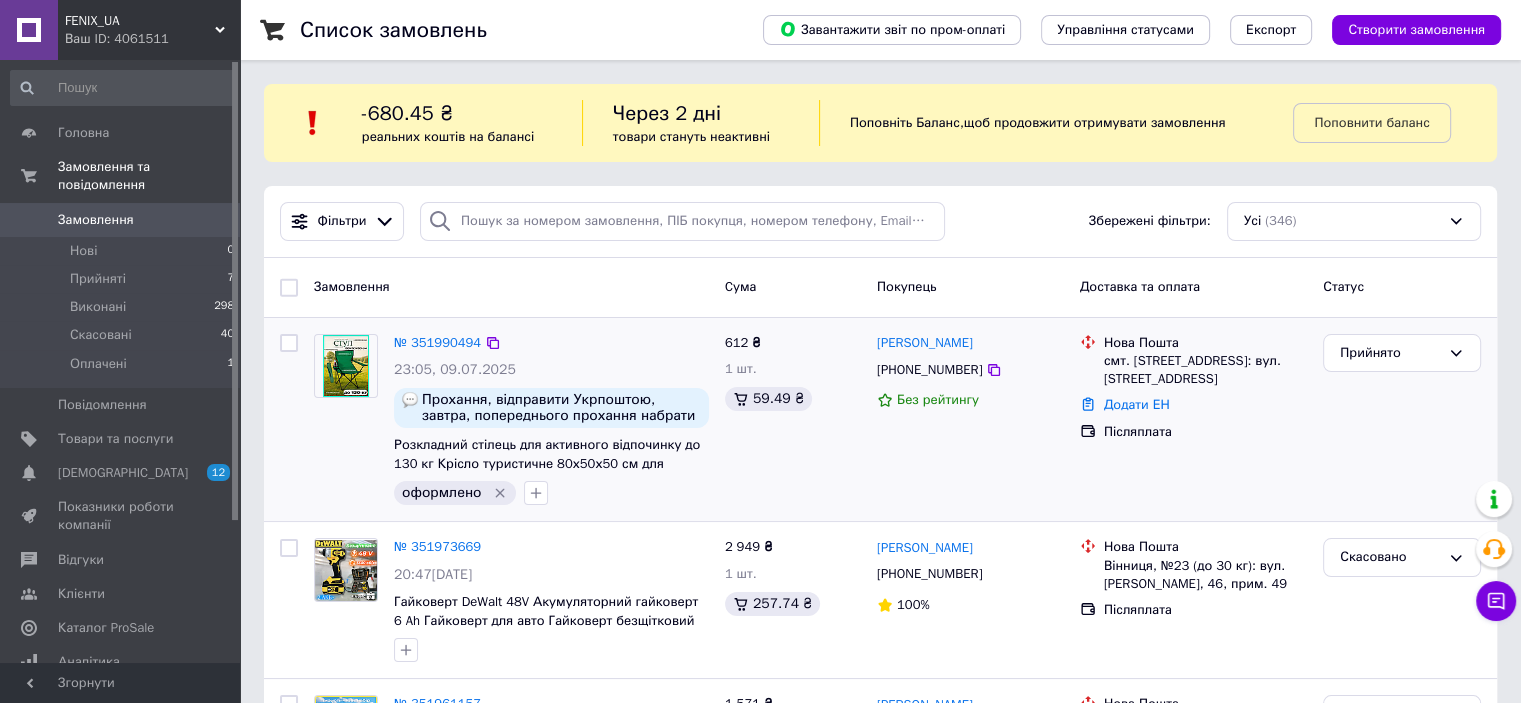 scroll, scrollTop: 700, scrollLeft: 0, axis: vertical 